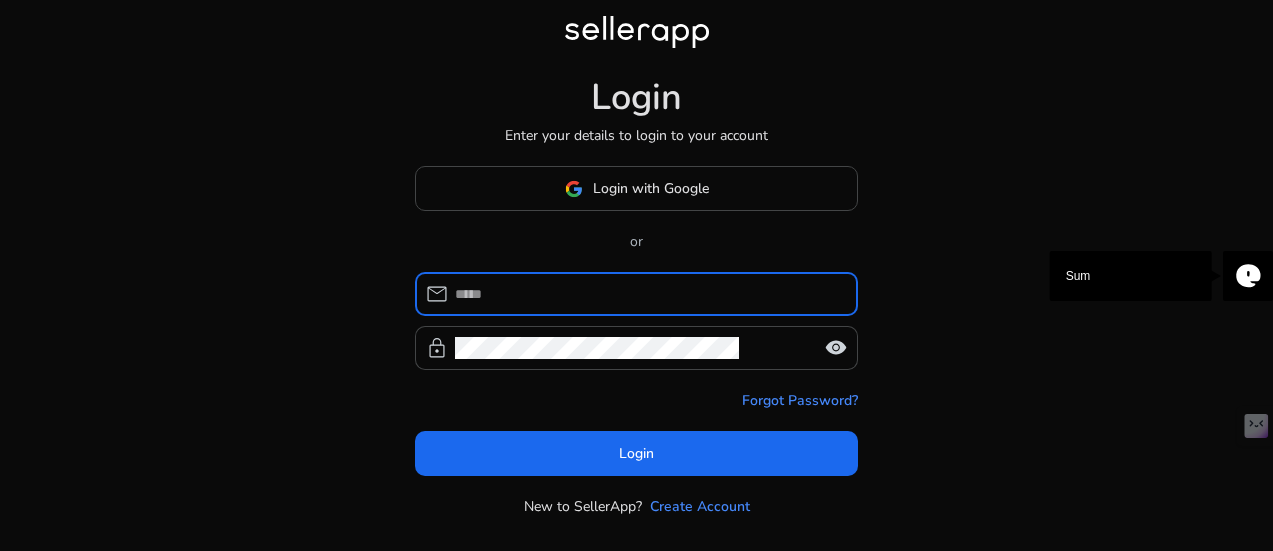 scroll, scrollTop: 0, scrollLeft: 0, axis: both 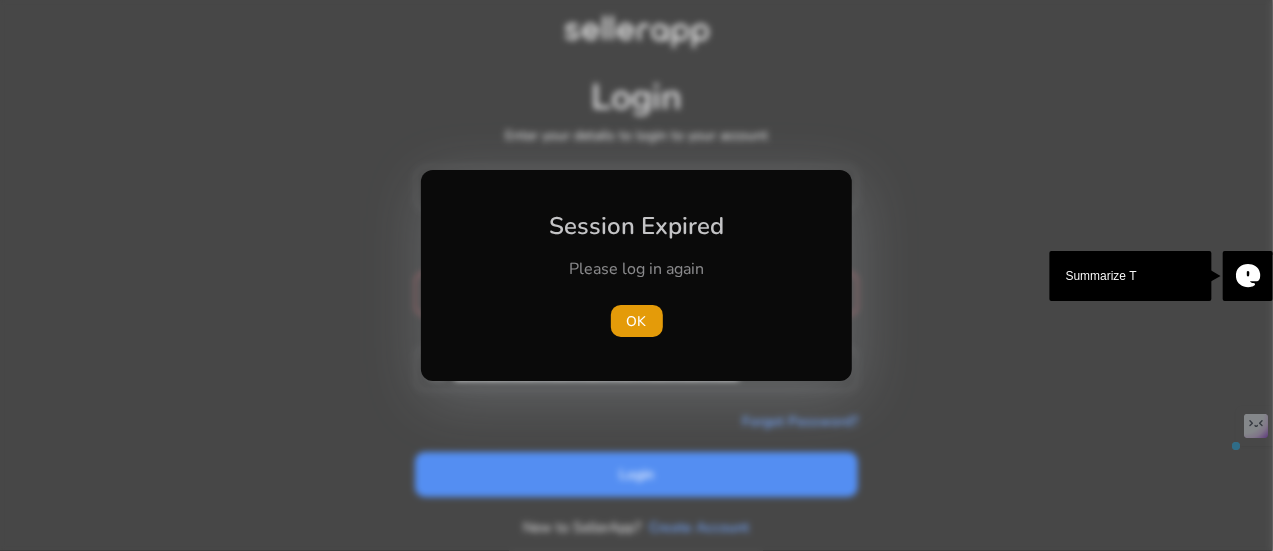 drag, startPoint x: 676, startPoint y: 164, endPoint x: 695, endPoint y: 183, distance: 26.870058 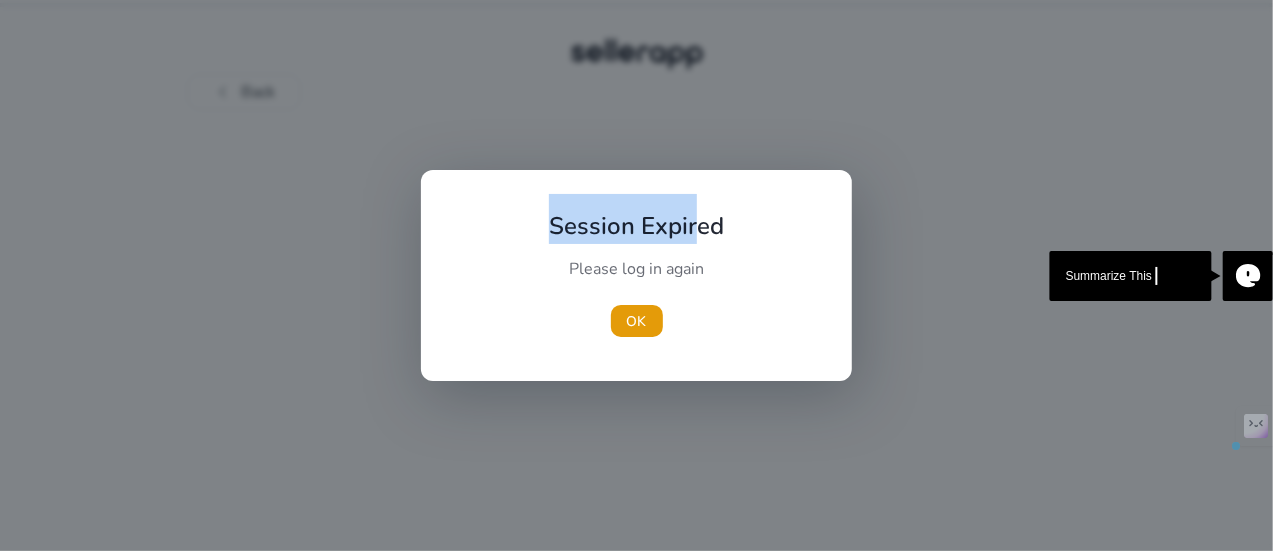 click on "Session Expired Please log in again [GEOGRAPHIC_DATA]" at bounding box center [636, 275] 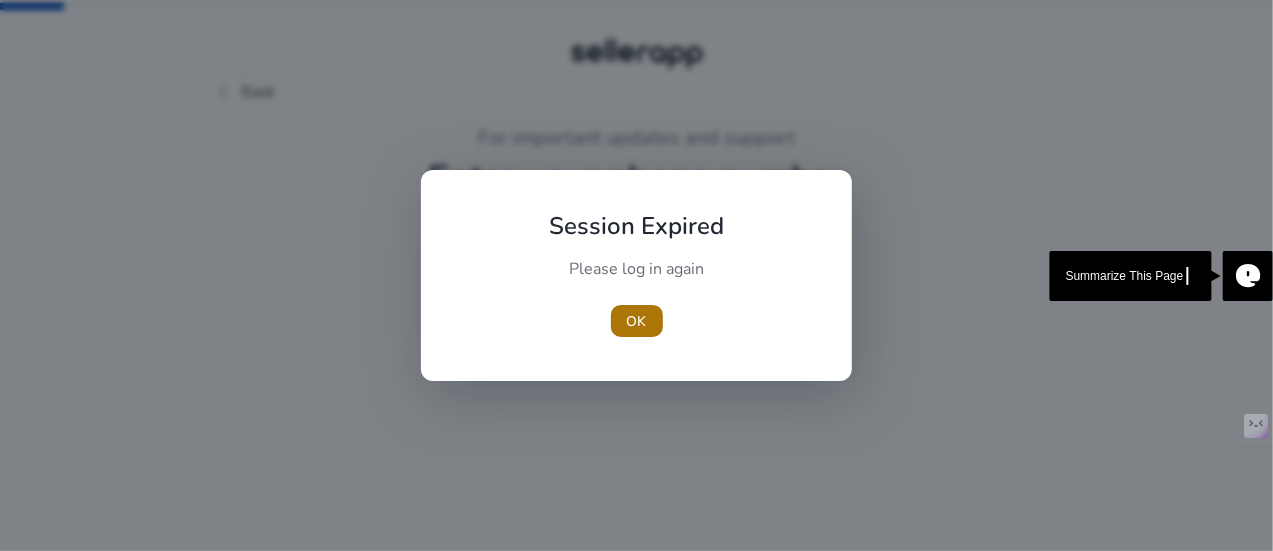 type on "***" 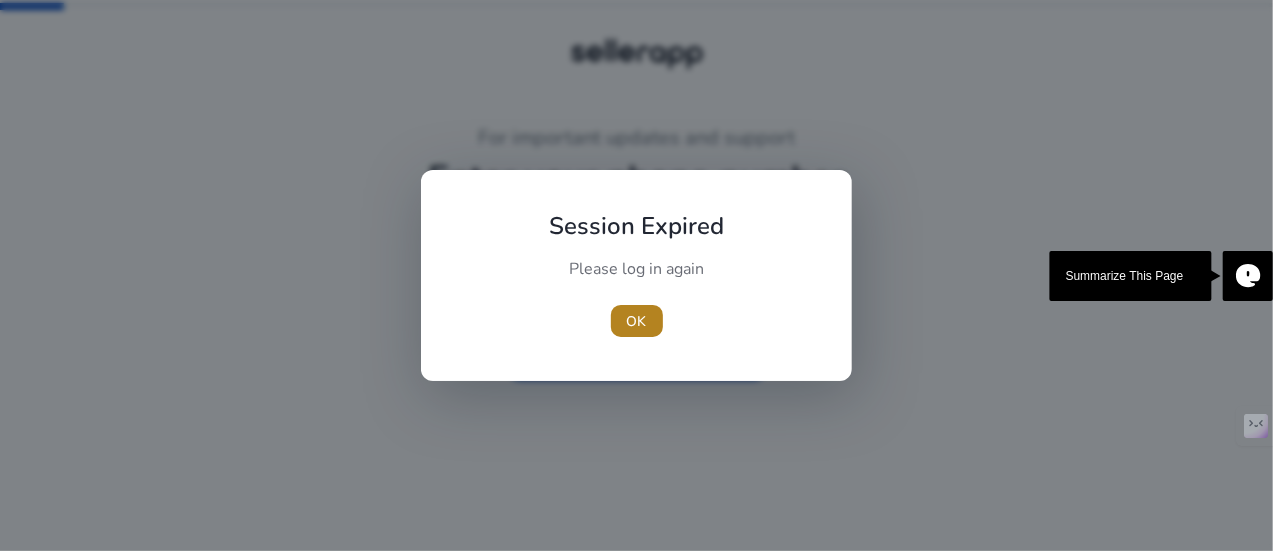 click on "OK" at bounding box center (637, 321) 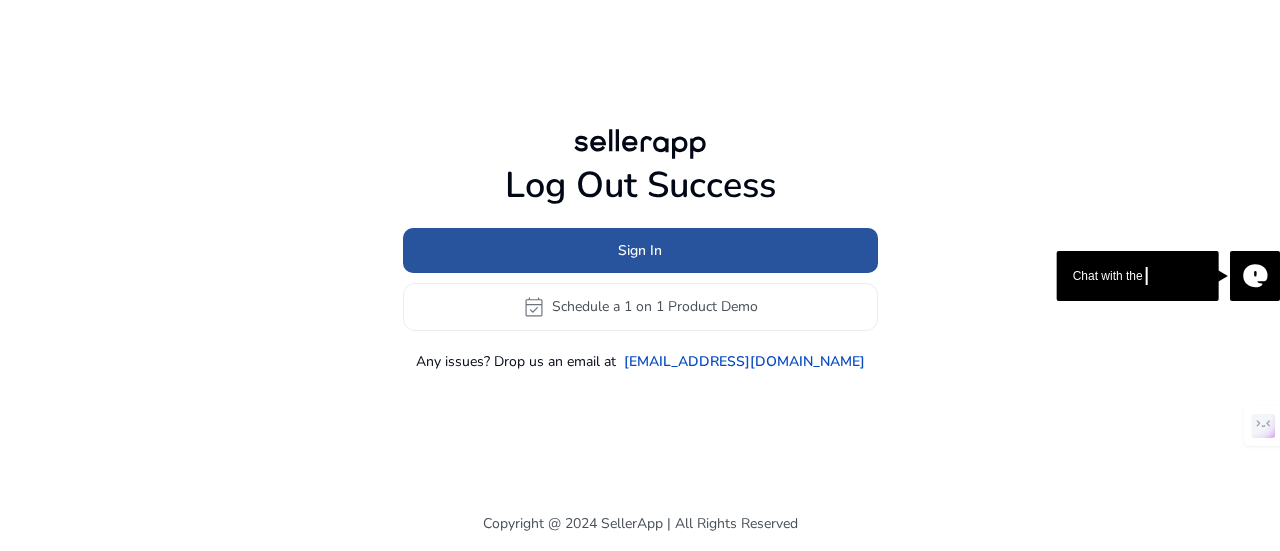 click 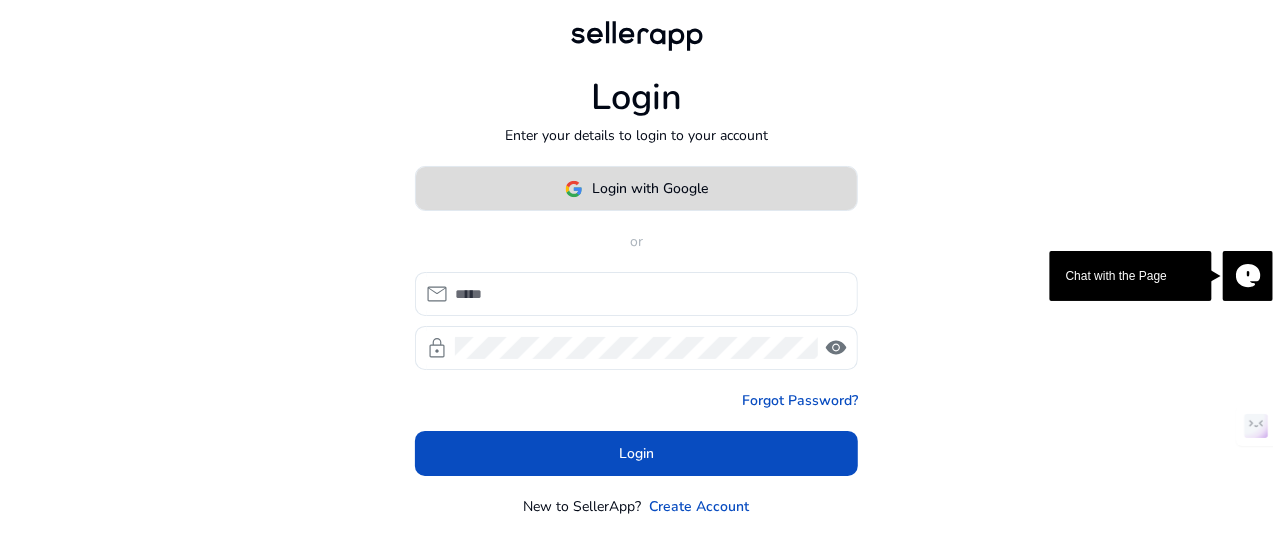 click on "Login with Google" 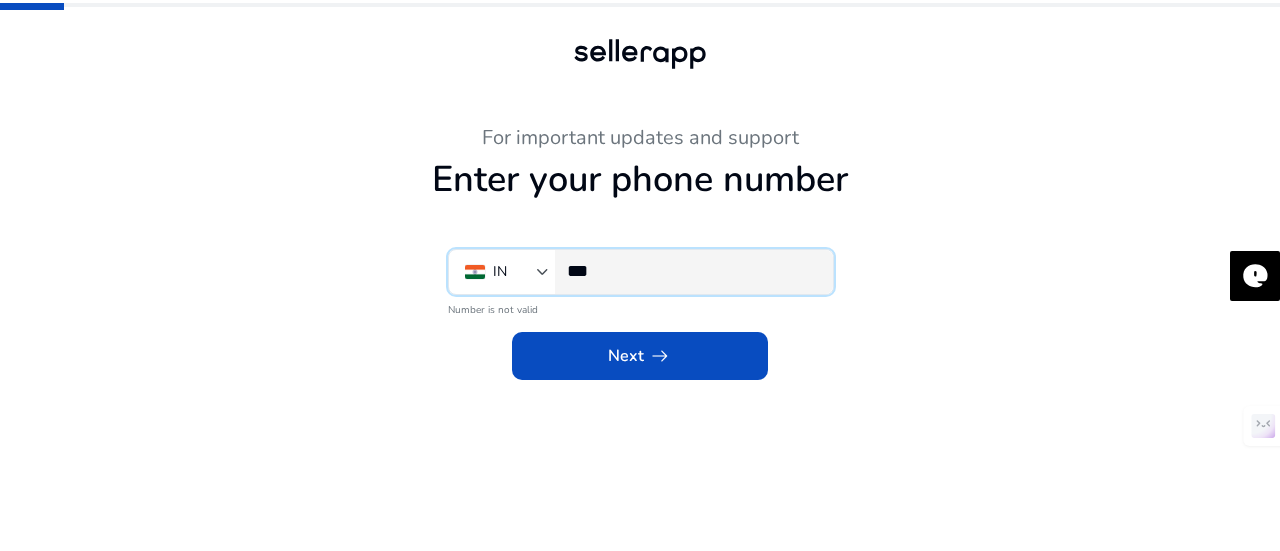 click on "***" at bounding box center (692, 271) 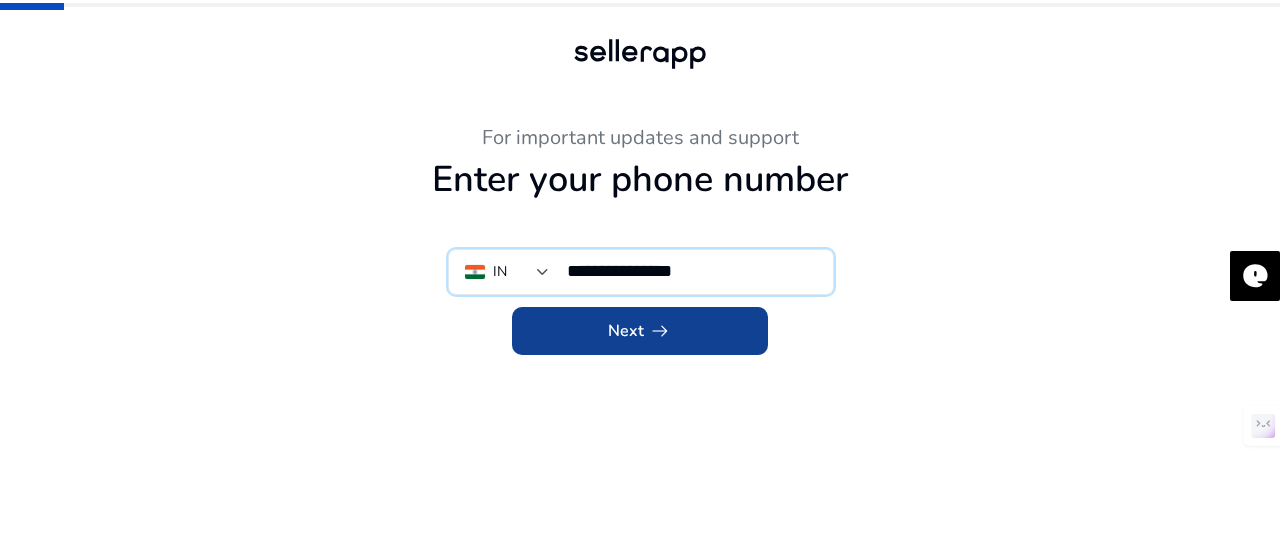 type on "**********" 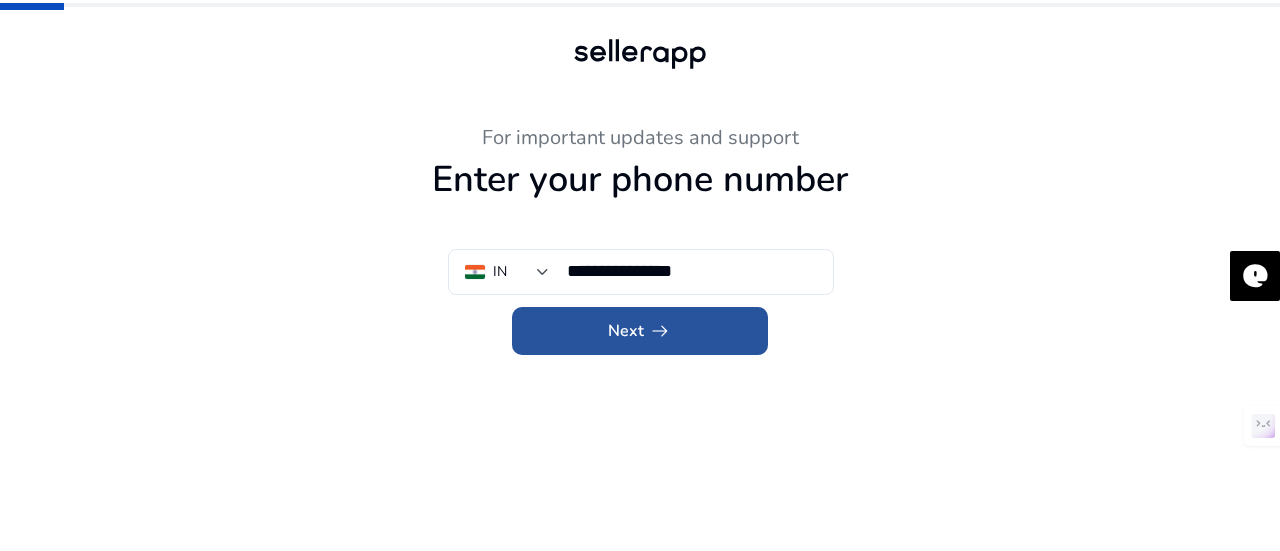 click 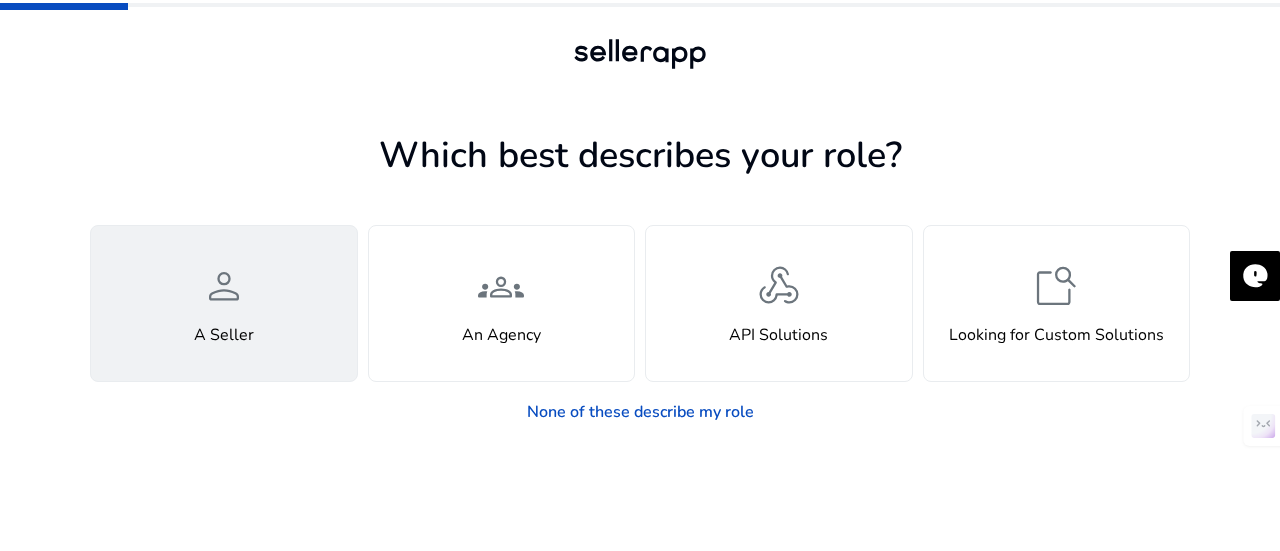 click on "person  A Seller" 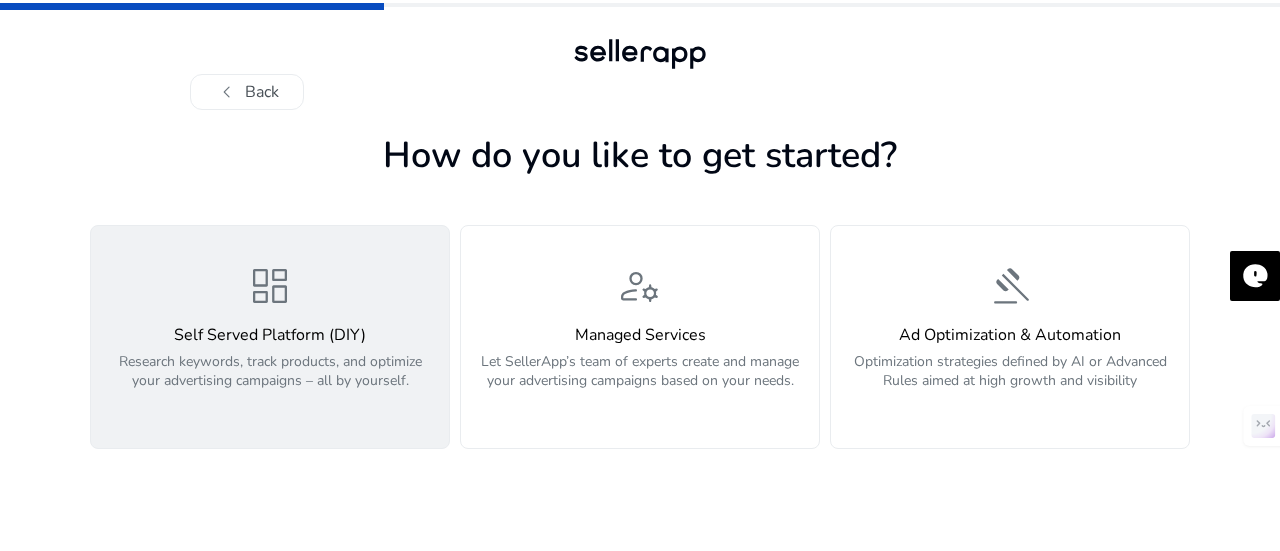 click on "dashboard  Self Served Platform (DIY)  Research keywords, track products, and optimize your advertising campaigns – all by yourself." 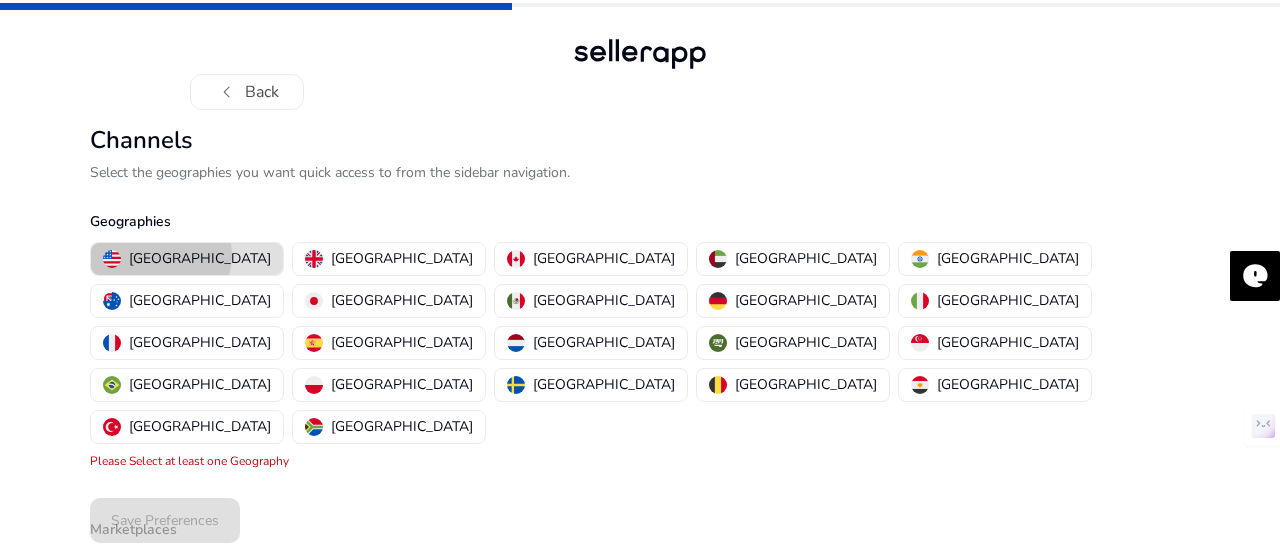 click on "[GEOGRAPHIC_DATA]" at bounding box center [200, 258] 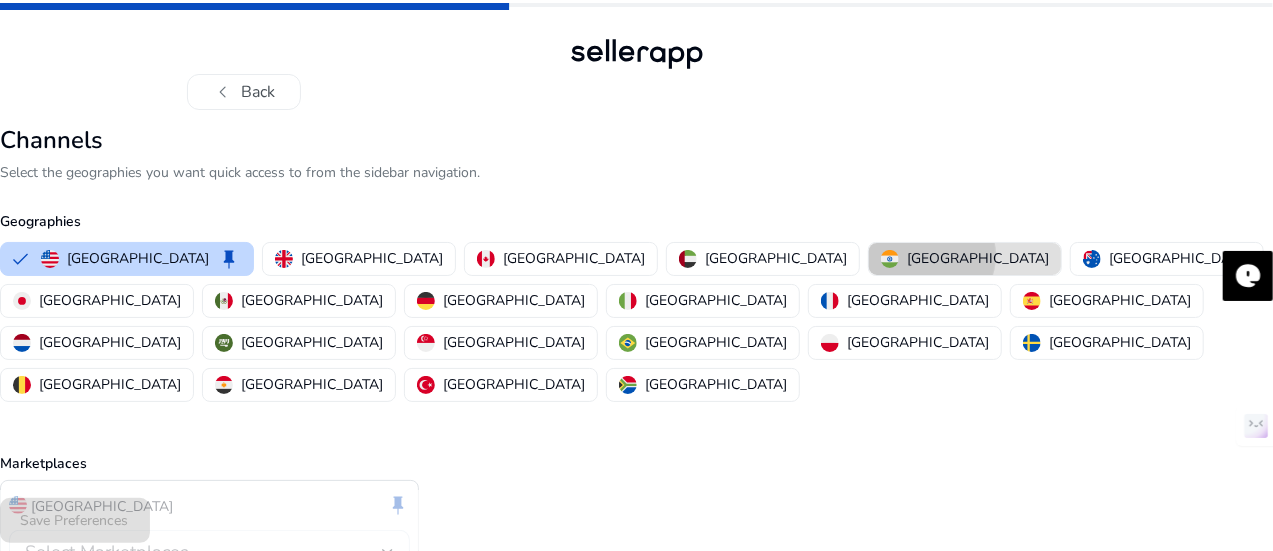 click on "[GEOGRAPHIC_DATA]" at bounding box center [978, 258] 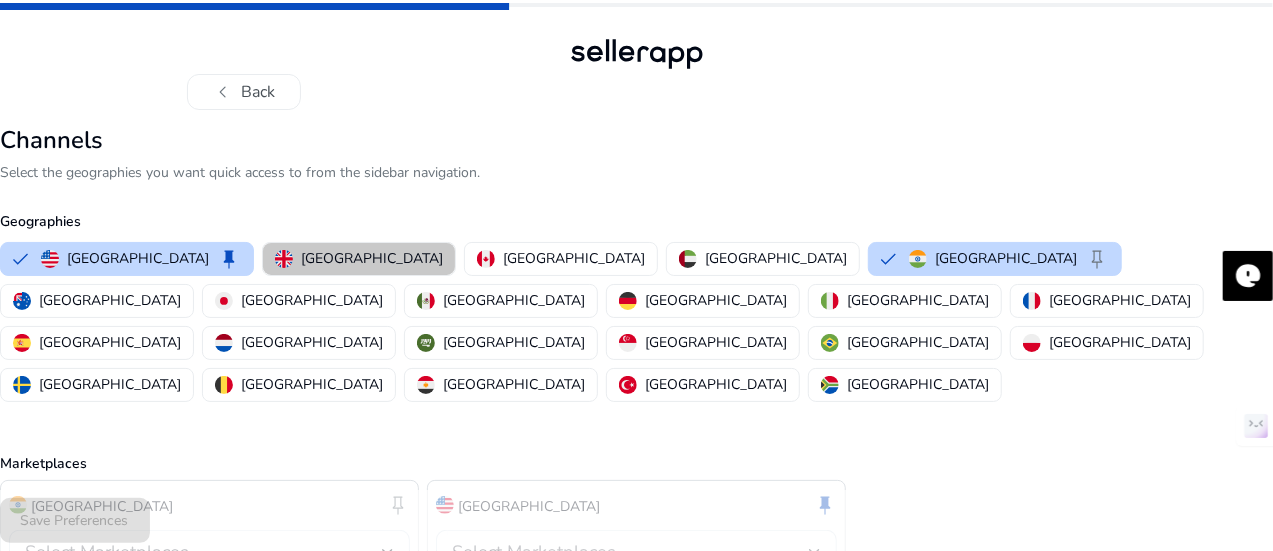 click on "[GEOGRAPHIC_DATA]" at bounding box center [359, 259] 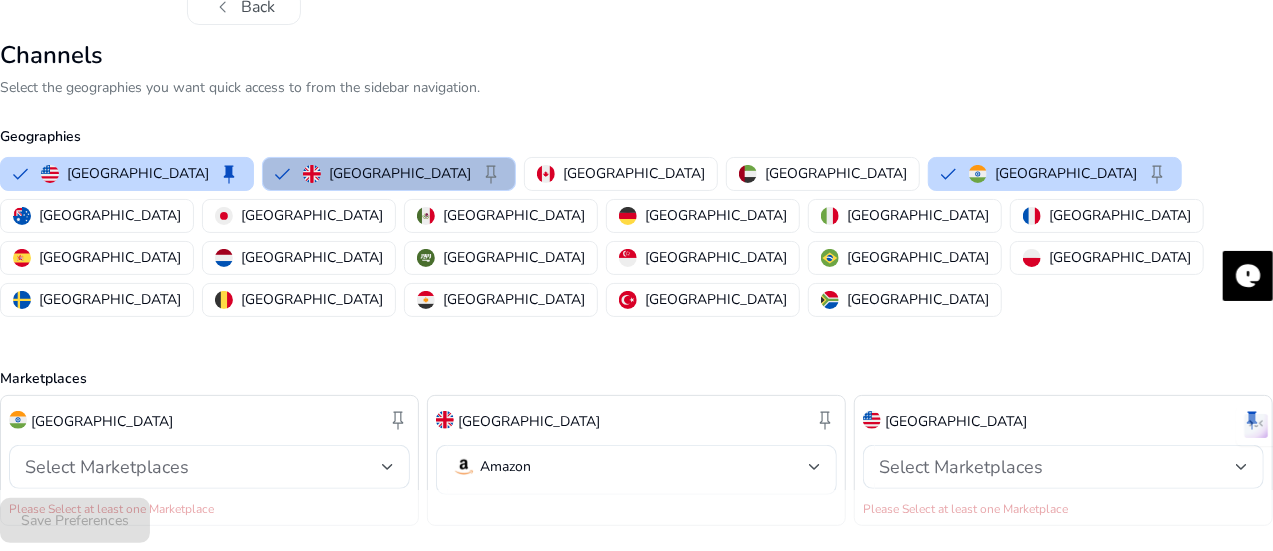 scroll, scrollTop: 92, scrollLeft: 0, axis: vertical 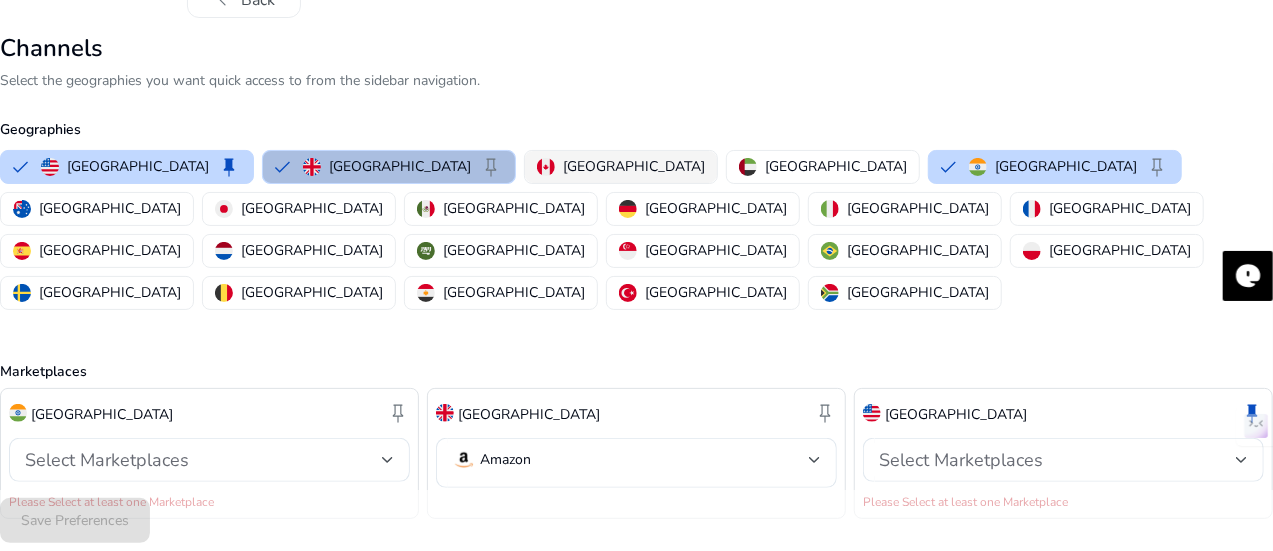 click on "[GEOGRAPHIC_DATA]" at bounding box center (634, 166) 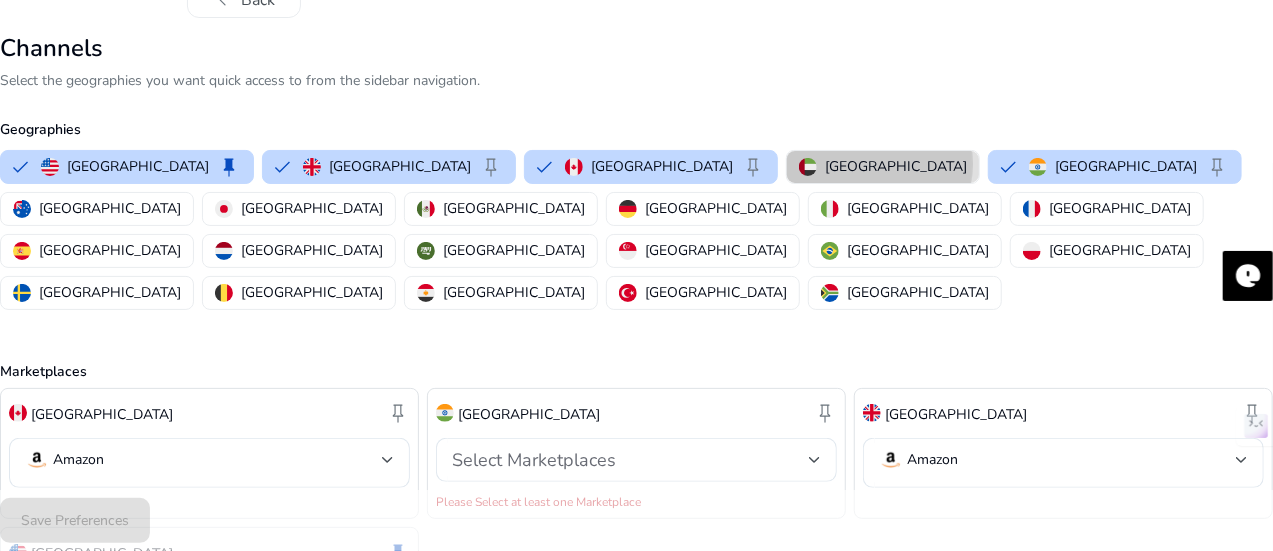 click on "[GEOGRAPHIC_DATA]" at bounding box center [896, 166] 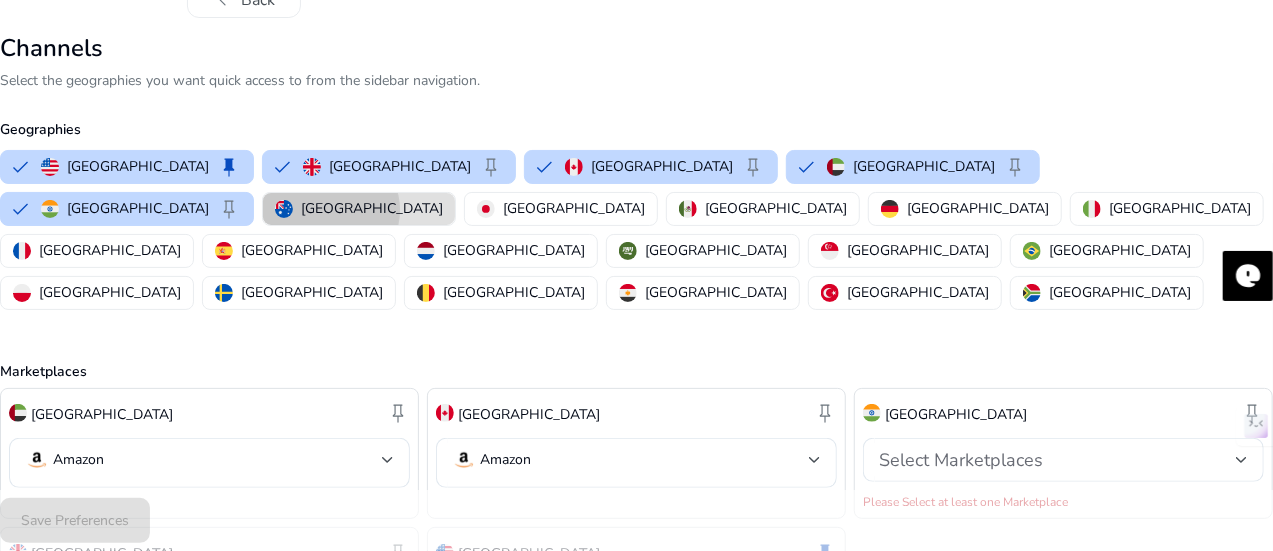 click on "[GEOGRAPHIC_DATA]" at bounding box center (372, 208) 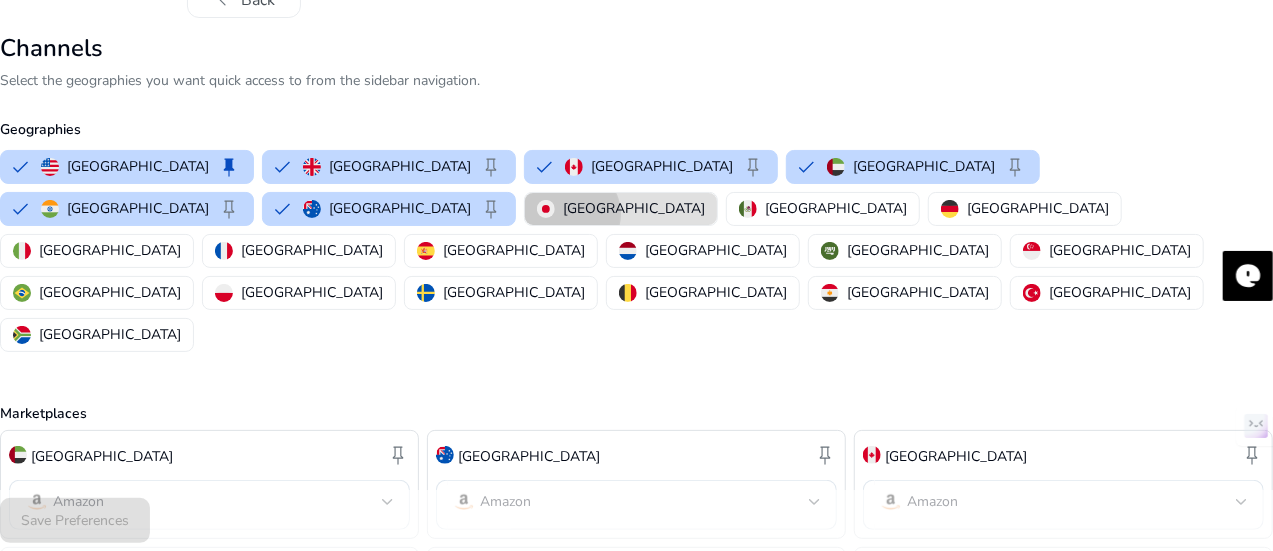 click on "[GEOGRAPHIC_DATA]" at bounding box center (634, 208) 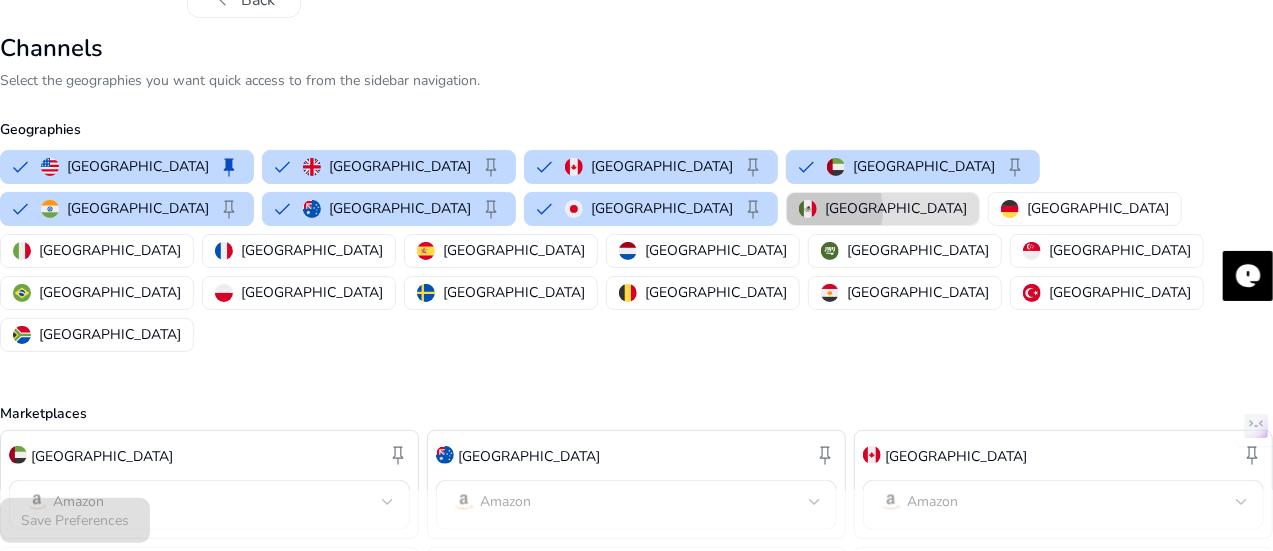 click on "[GEOGRAPHIC_DATA]" at bounding box center (883, 209) 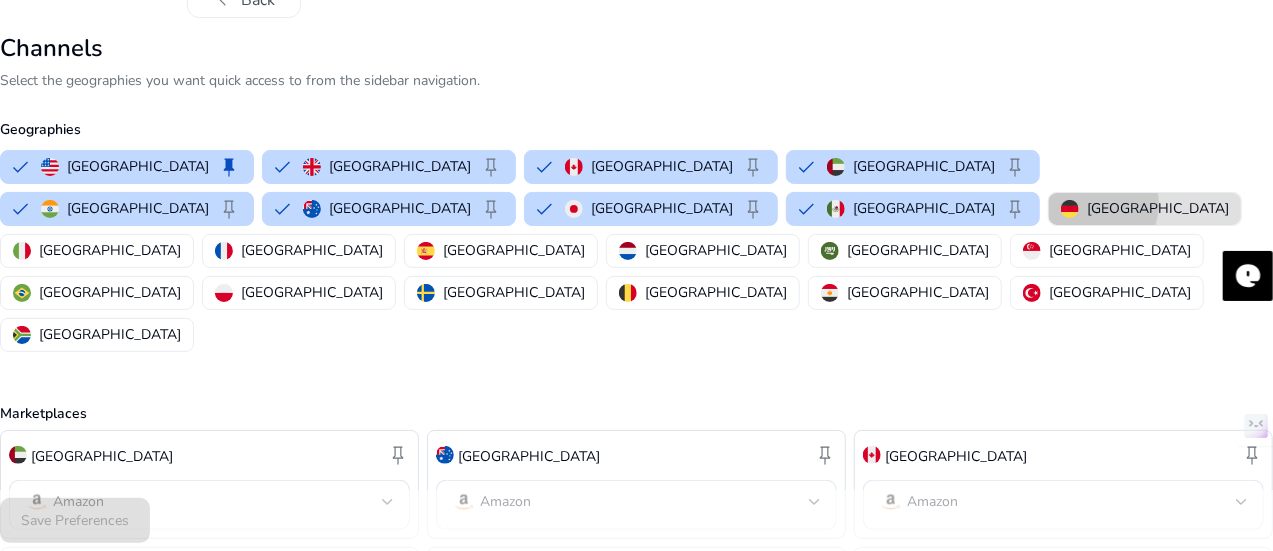 click on "[GEOGRAPHIC_DATA]" at bounding box center (1158, 208) 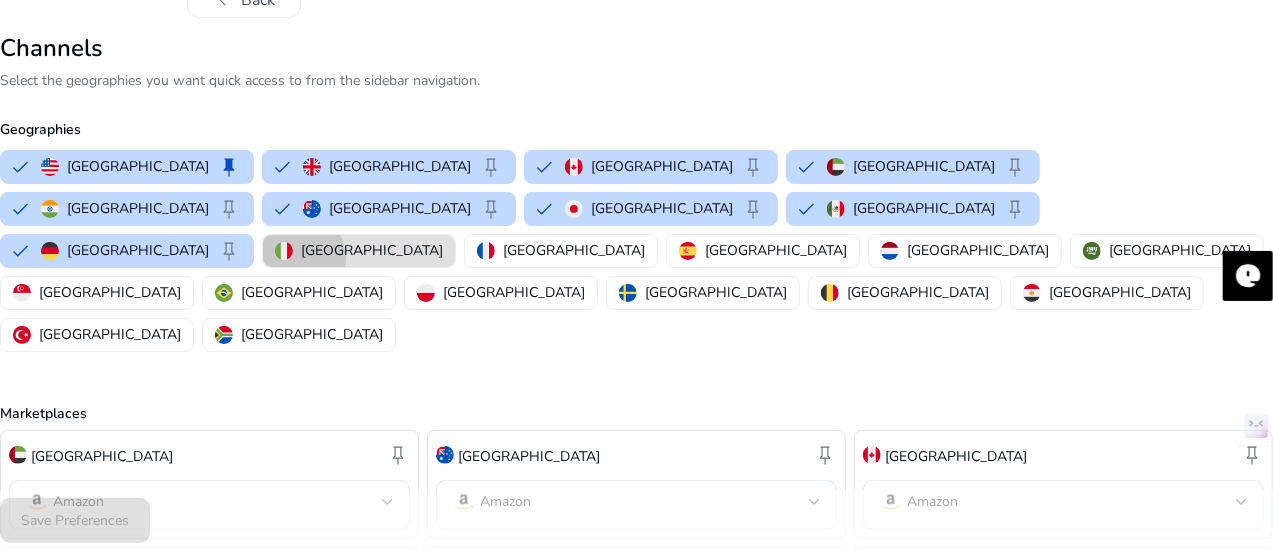 click on "[GEOGRAPHIC_DATA]" at bounding box center (359, 250) 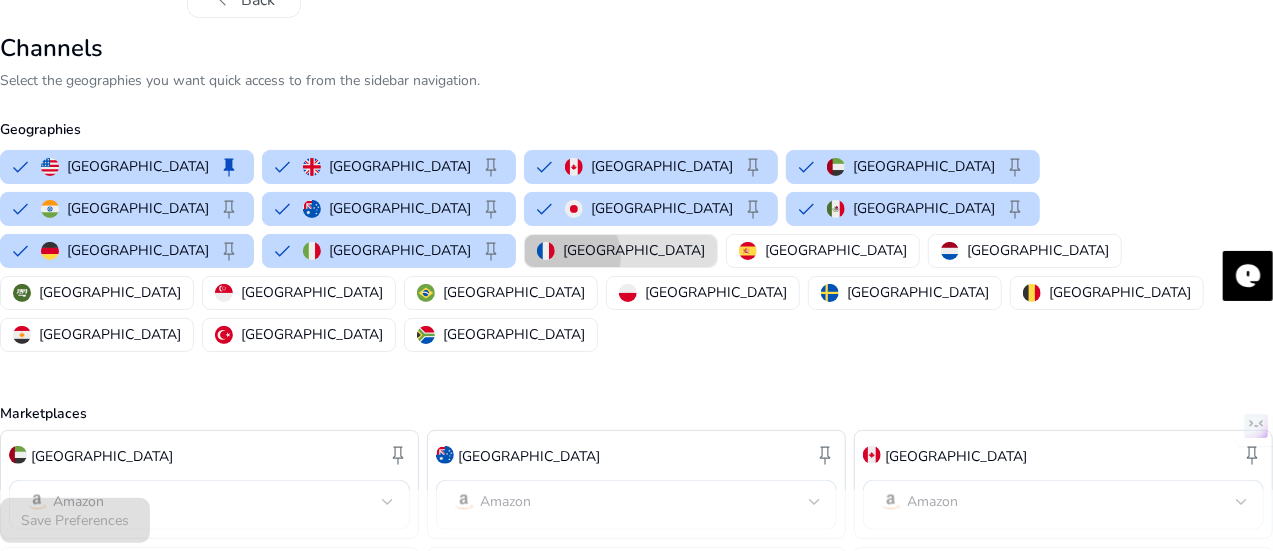 click on "[GEOGRAPHIC_DATA]" at bounding box center [634, 250] 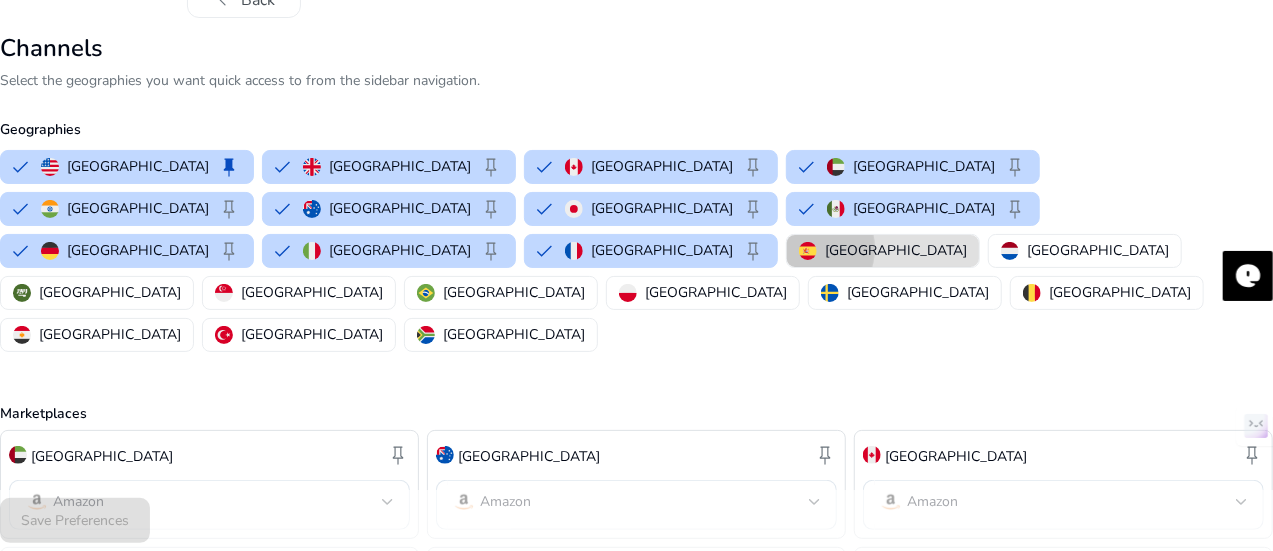 click at bounding box center (808, 251) 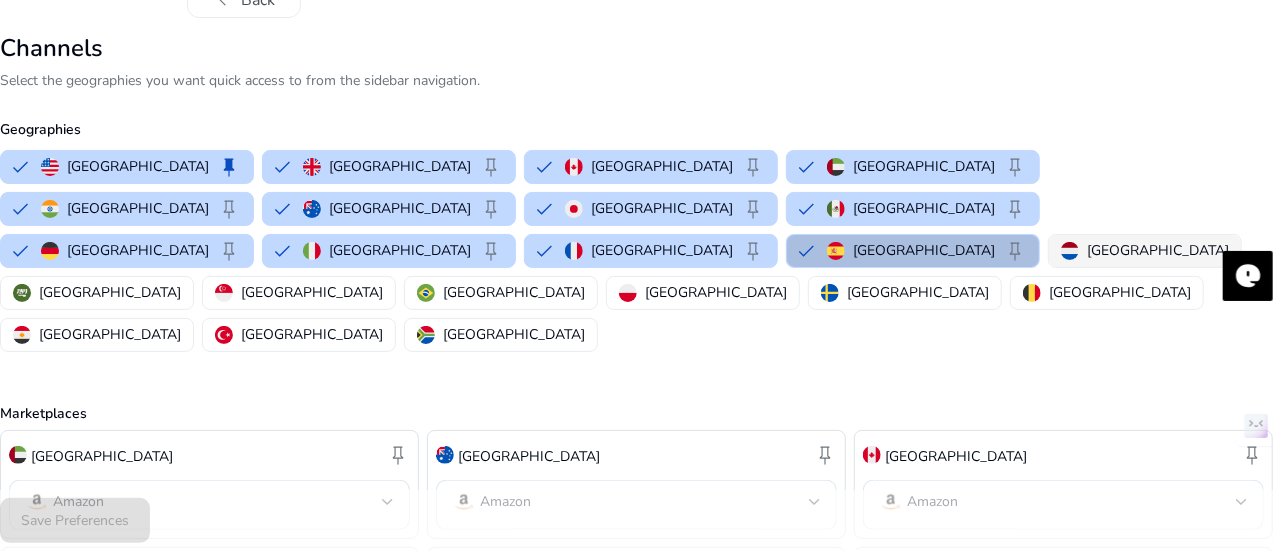 click on "[GEOGRAPHIC_DATA]" at bounding box center (1158, 250) 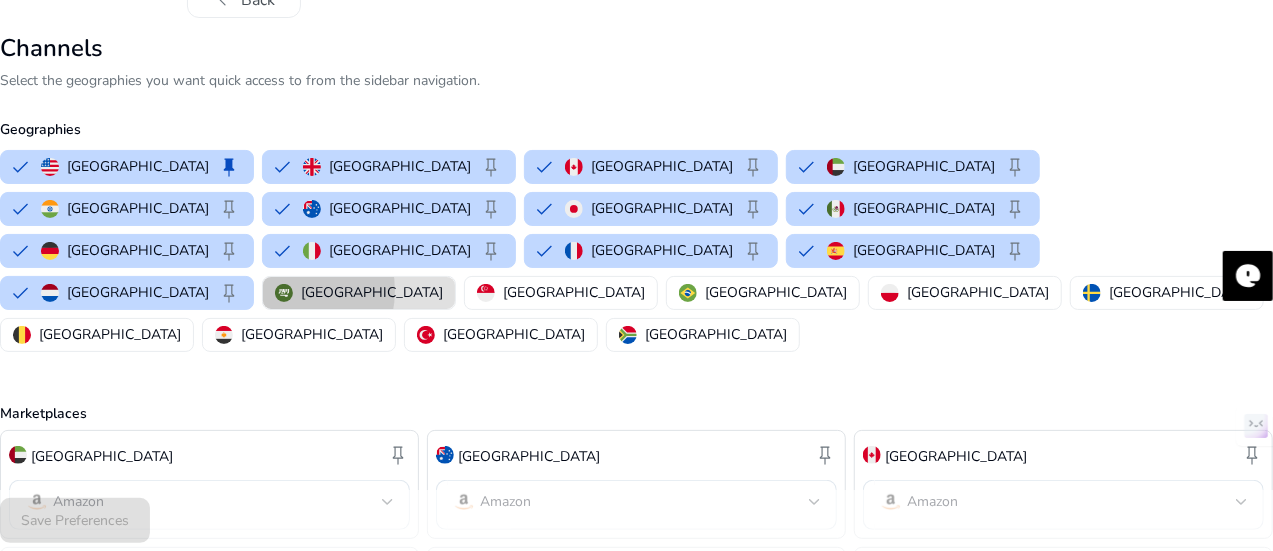 click at bounding box center [284, 293] 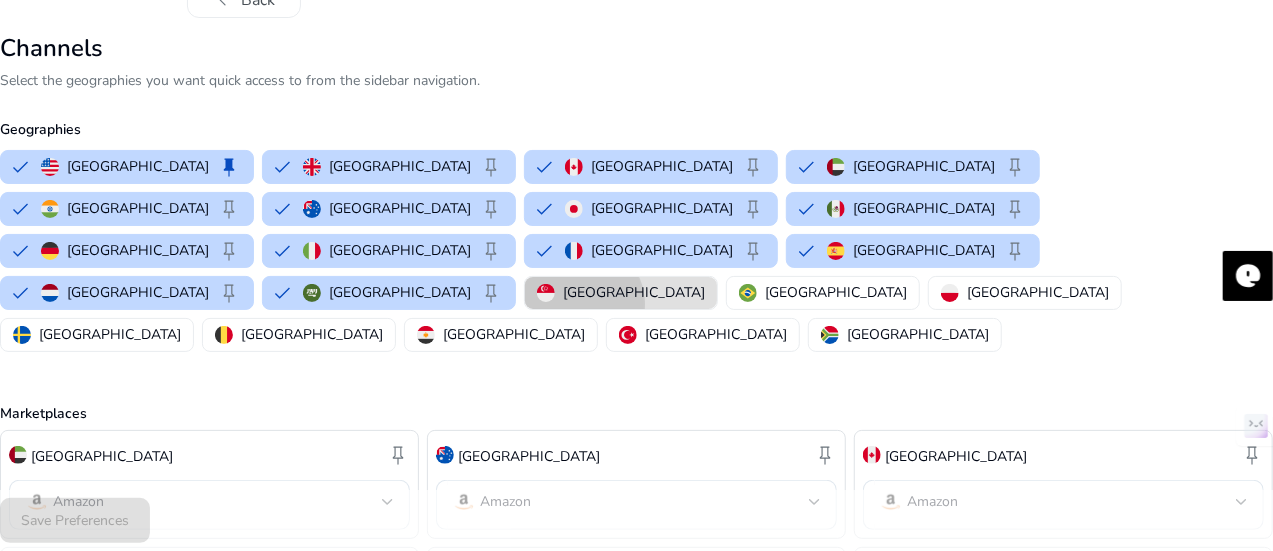 click on "[GEOGRAPHIC_DATA]" at bounding box center [621, 293] 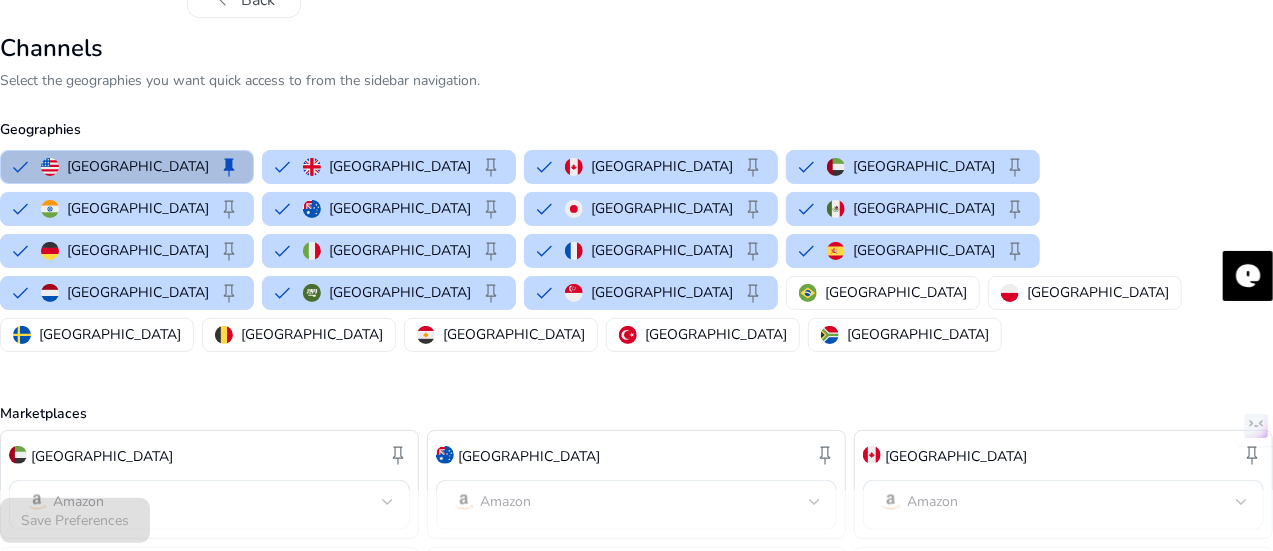 click on "United States   keep   [GEOGRAPHIC_DATA]   keep   [GEOGRAPHIC_DATA]   keep   [GEOGRAPHIC_DATA]   keep   [GEOGRAPHIC_DATA]   keep   [GEOGRAPHIC_DATA]   keep   [GEOGRAPHIC_DATA]   keep   [GEOGRAPHIC_DATA]   keep   [GEOGRAPHIC_DATA]   keep   [GEOGRAPHIC_DATA]   keep   [GEOGRAPHIC_DATA]   keep   [GEOGRAPHIC_DATA]   keep   [GEOGRAPHIC_DATA]   keep   [GEOGRAPHIC_DATA]   keep   [GEOGRAPHIC_DATA]   keep   [GEOGRAPHIC_DATA]   [GEOGRAPHIC_DATA]   [GEOGRAPHIC_DATA]   [GEOGRAPHIC_DATA]   [GEOGRAPHIC_DATA]   [GEOGRAPHIC_DATA]   [GEOGRAPHIC_DATA]" 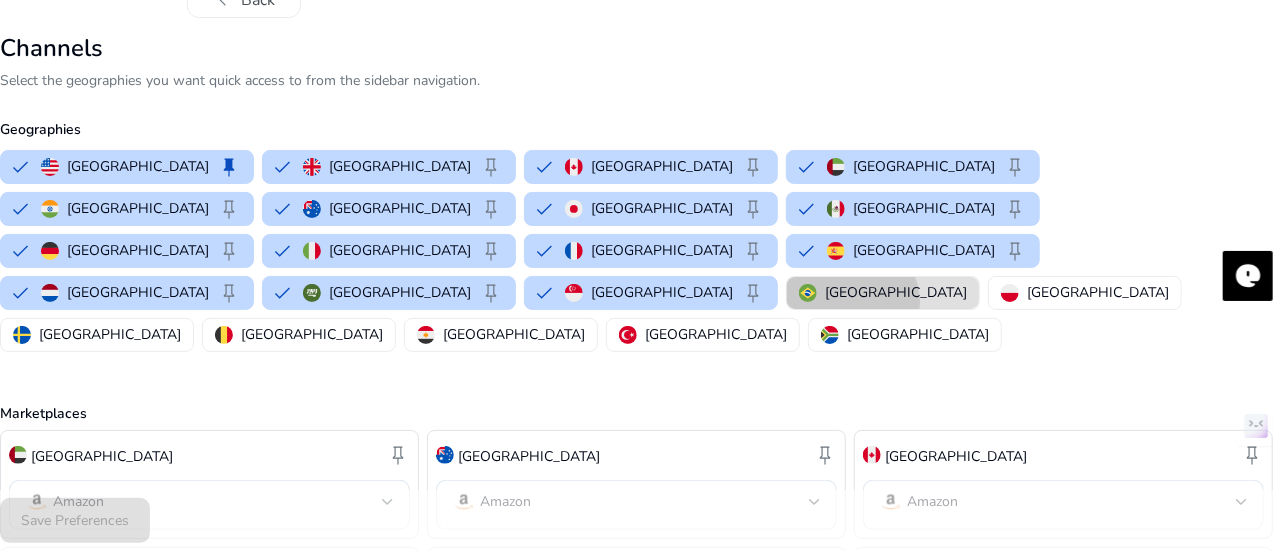 click on "[GEOGRAPHIC_DATA]" at bounding box center (896, 292) 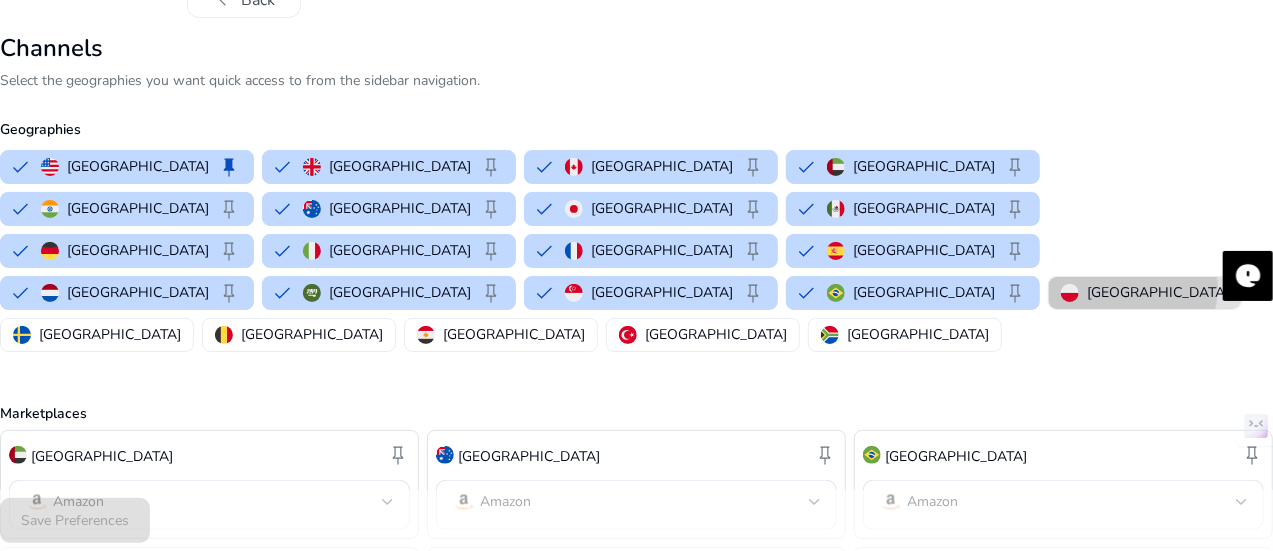 click on "[GEOGRAPHIC_DATA]" at bounding box center (1145, 293) 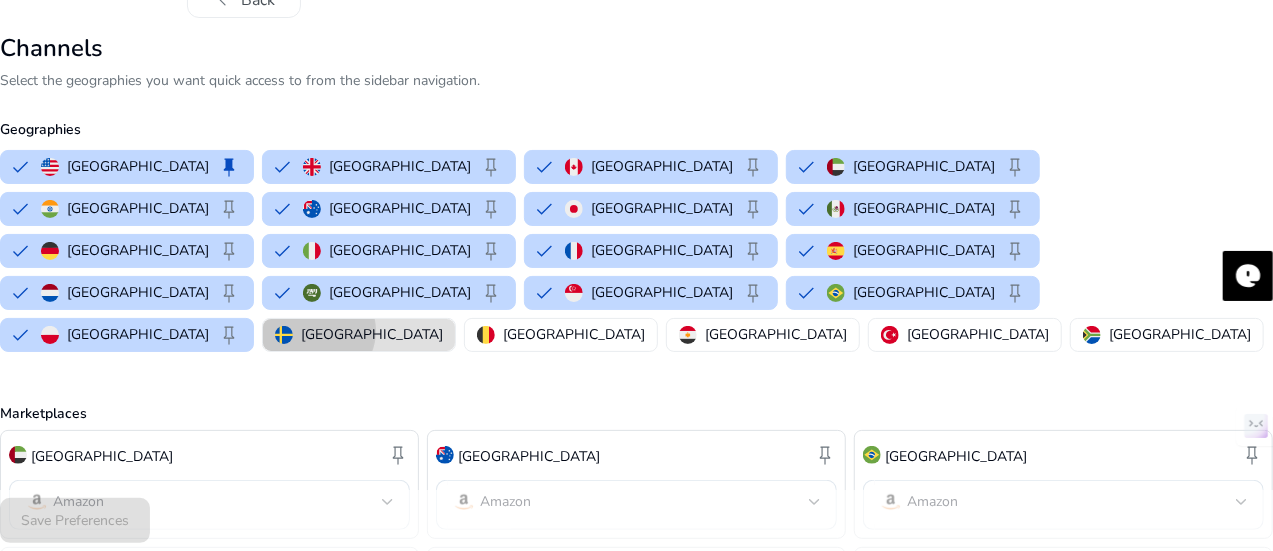click on "[GEOGRAPHIC_DATA]" at bounding box center [372, 334] 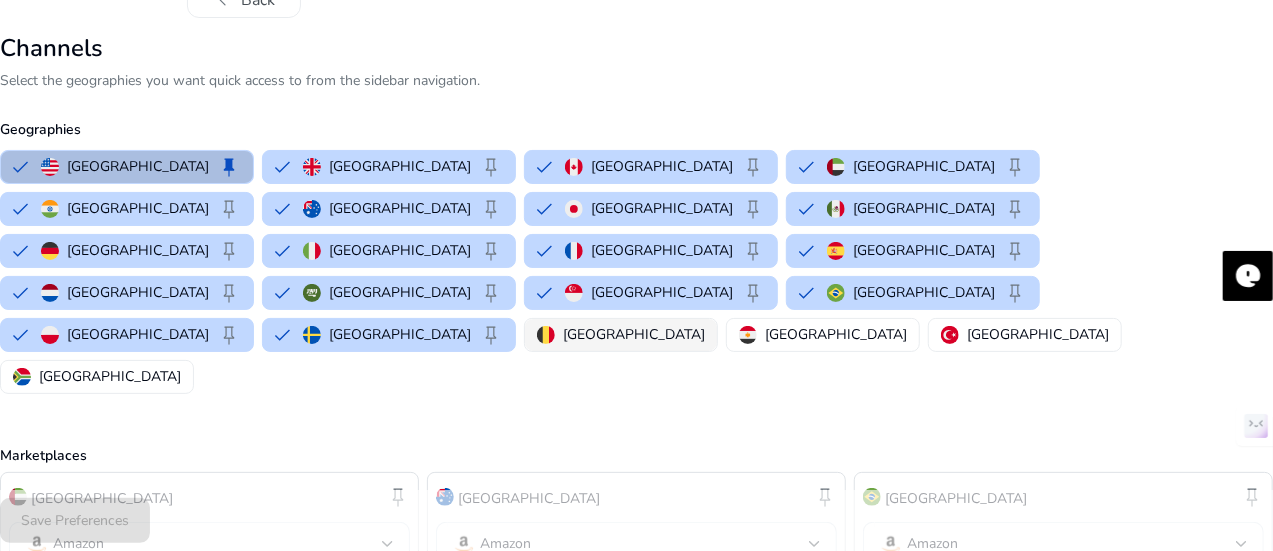 drag, startPoint x: 254, startPoint y: 290, endPoint x: 286, endPoint y: 291, distance: 32.01562 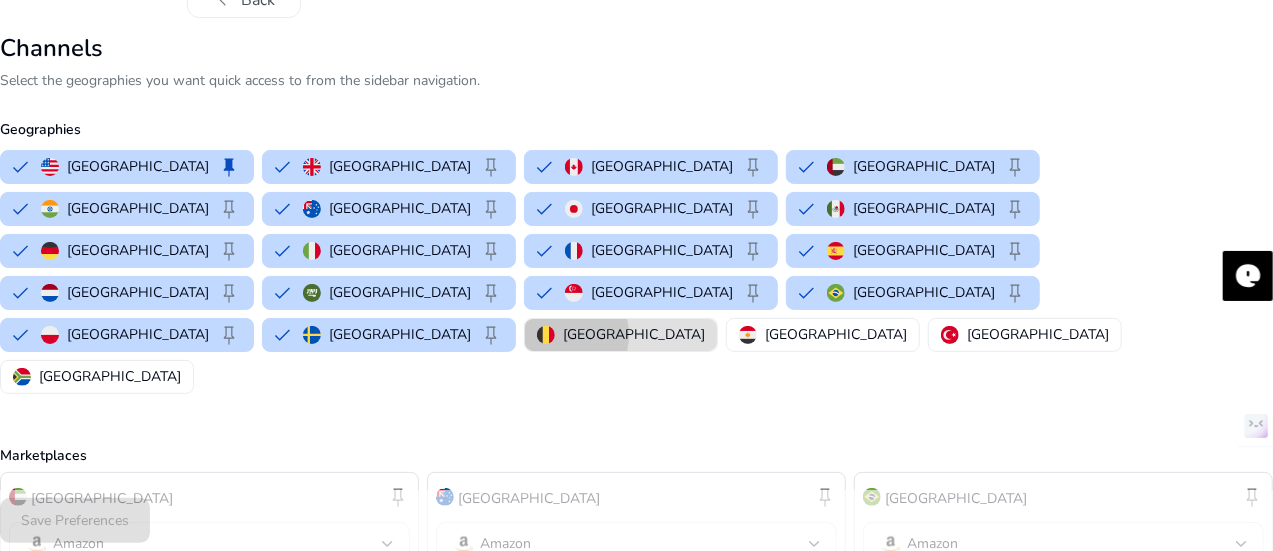 click at bounding box center [546, 335] 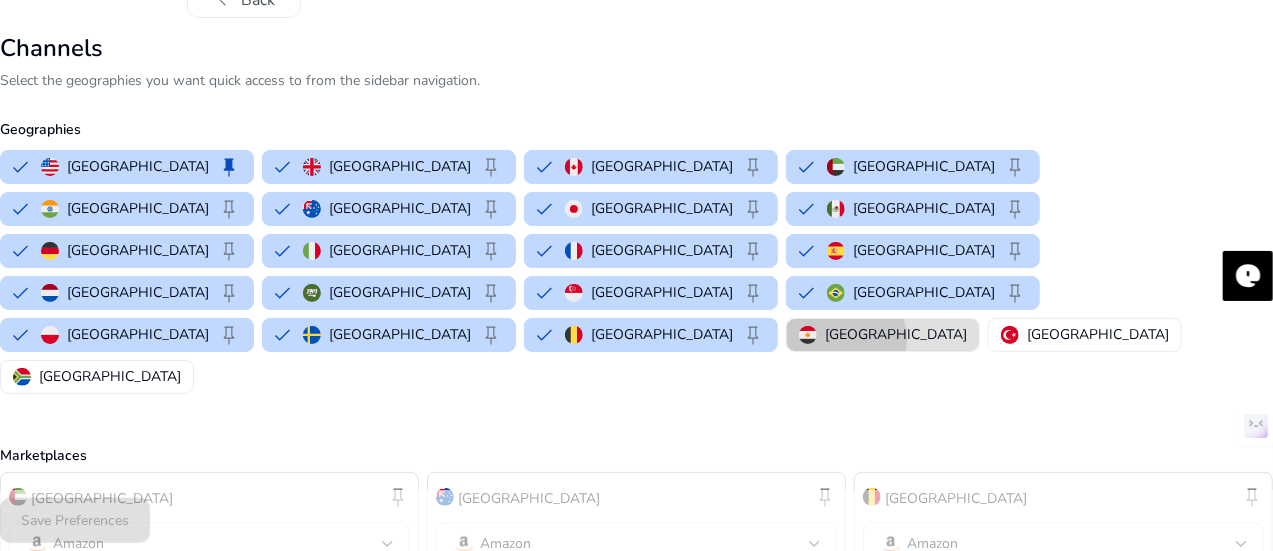 click on "[GEOGRAPHIC_DATA]" at bounding box center [896, 334] 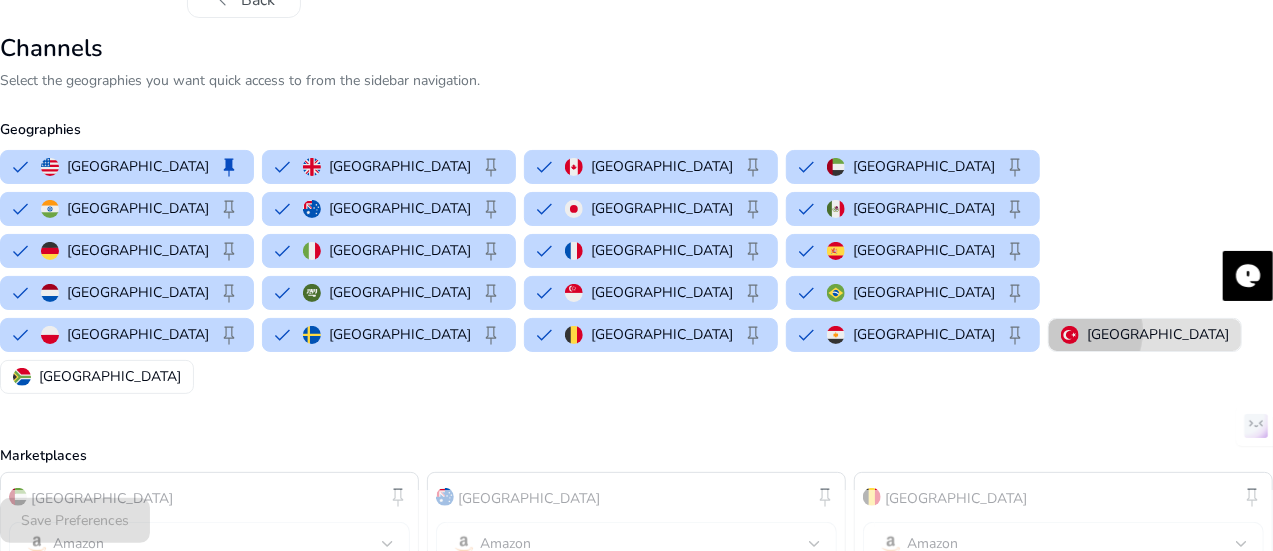 click at bounding box center [1070, 335] 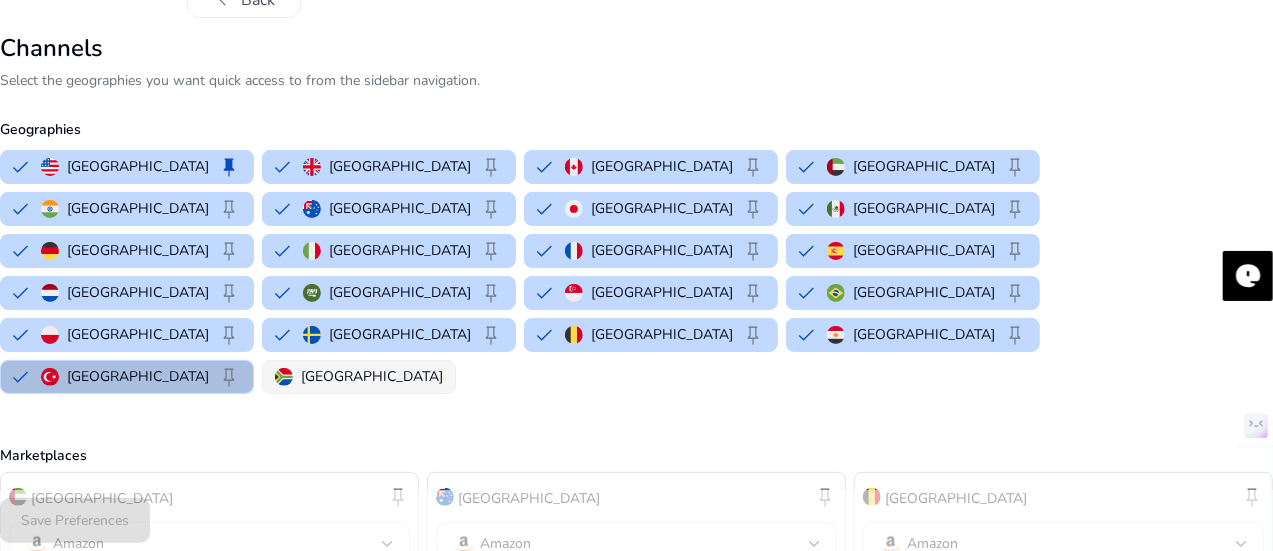 click on "[GEOGRAPHIC_DATA]" at bounding box center (372, 376) 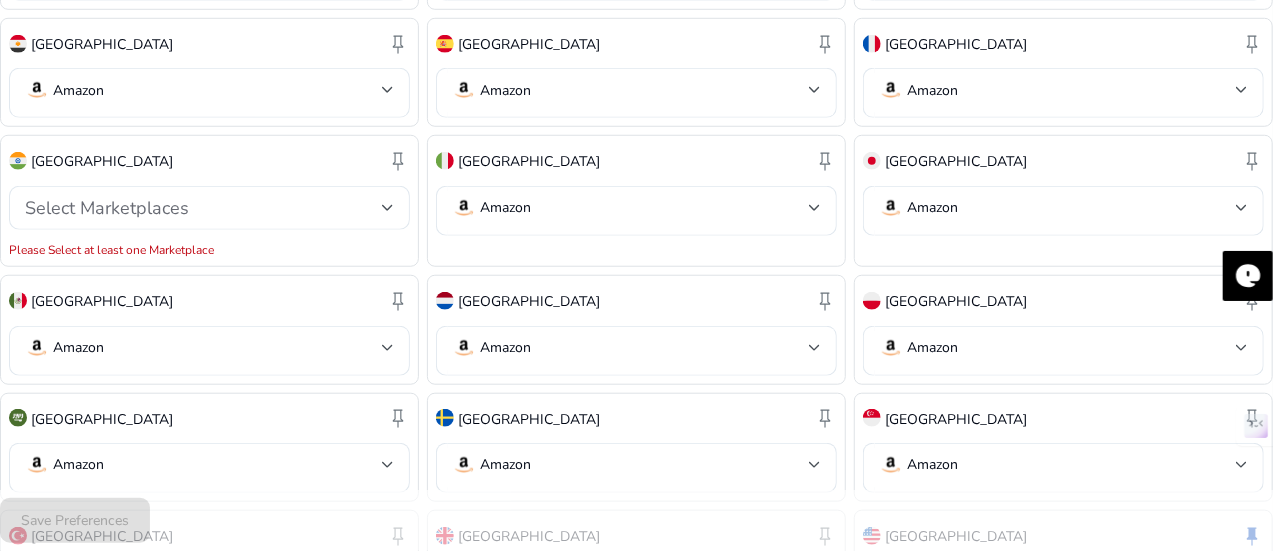 scroll, scrollTop: 778, scrollLeft: 0, axis: vertical 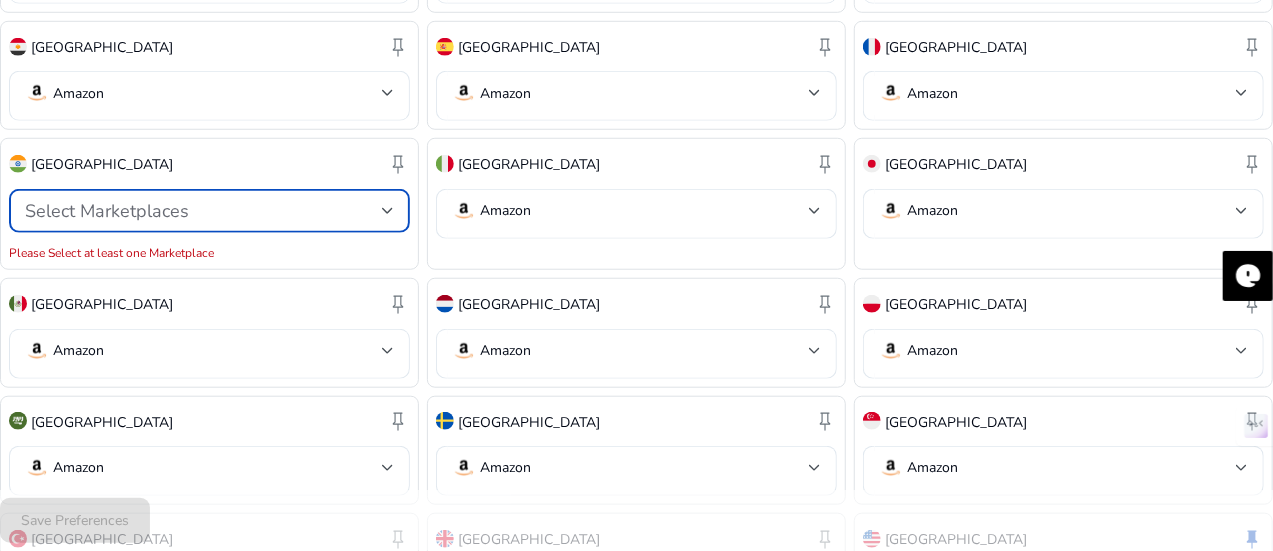 click on "Select Marketplaces" at bounding box center [203, 211] 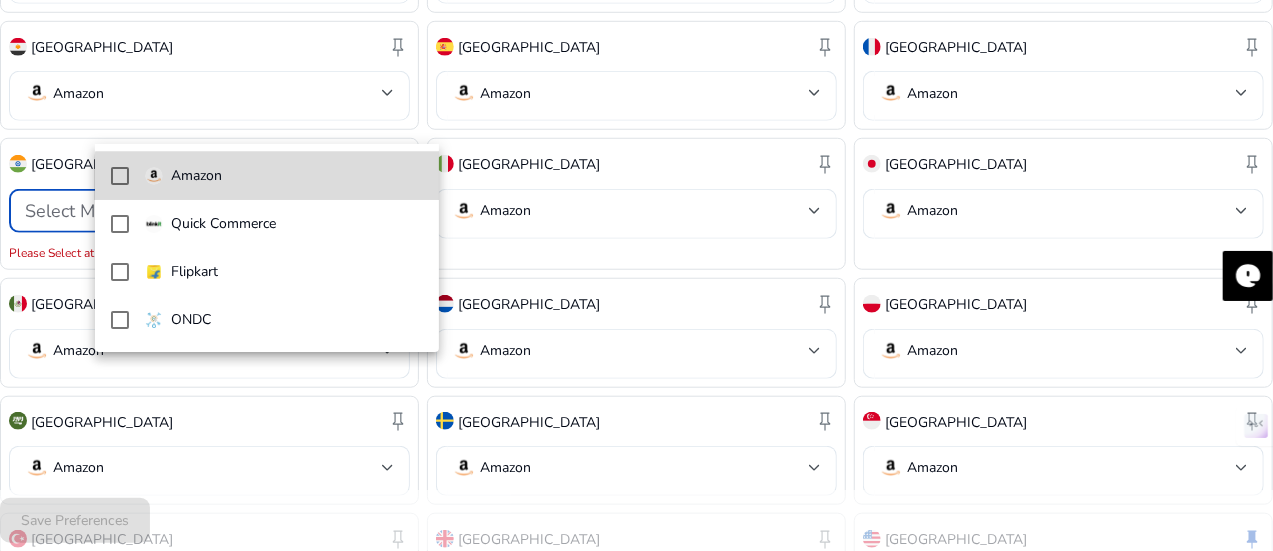 click on "Amazon" at bounding box center [284, 176] 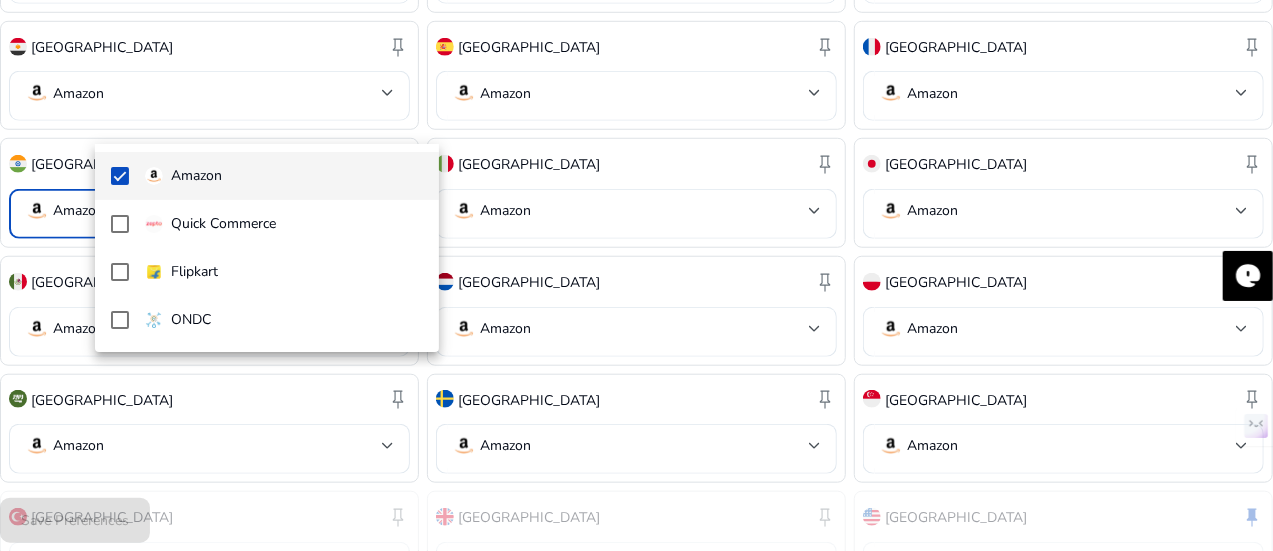 click at bounding box center (636, 275) 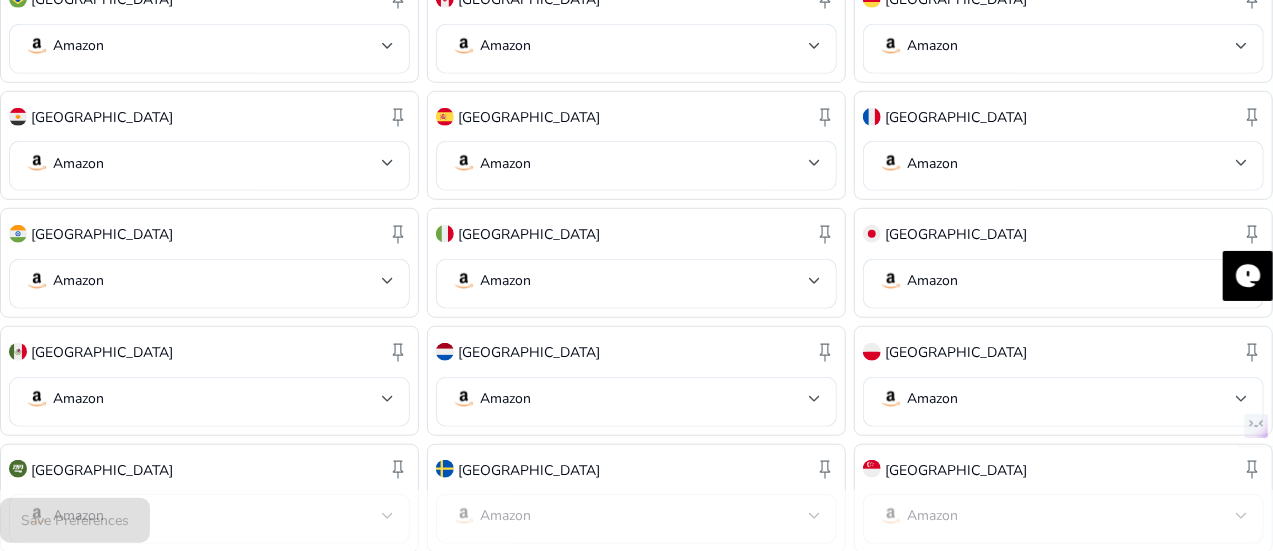 scroll, scrollTop: 952, scrollLeft: 0, axis: vertical 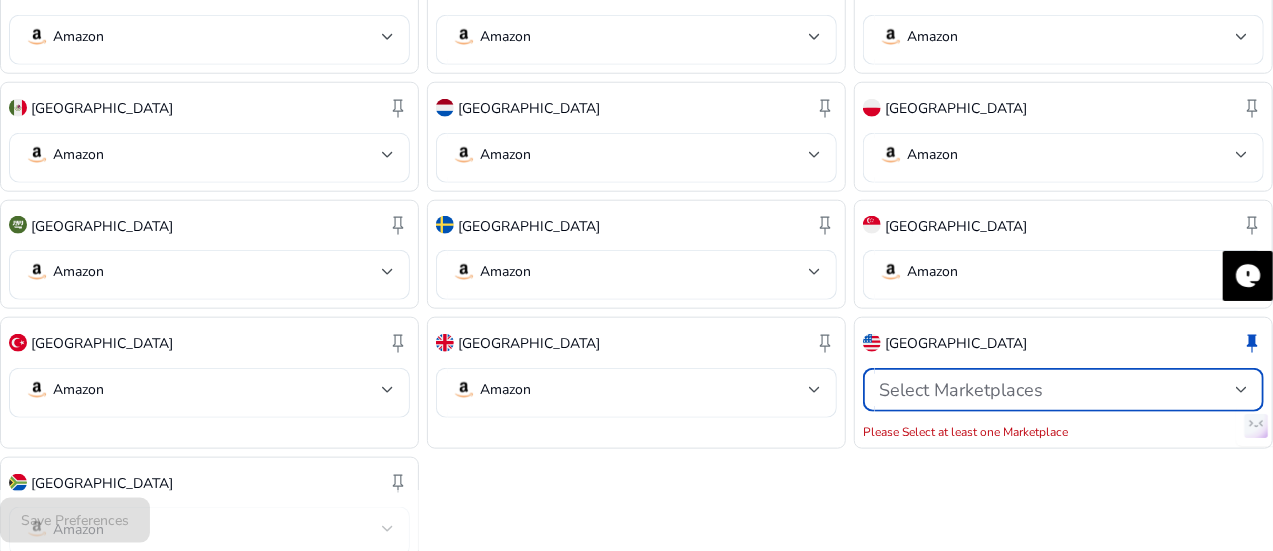 click on "Select Marketplaces" at bounding box center (961, 390) 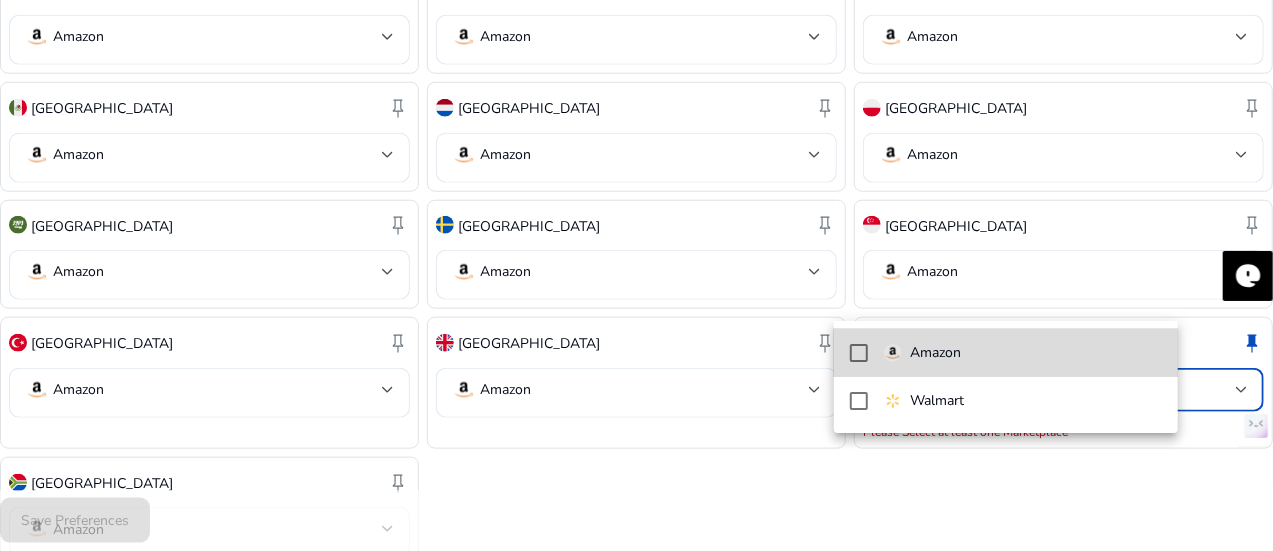 click on "Amazon" at bounding box center (935, 353) 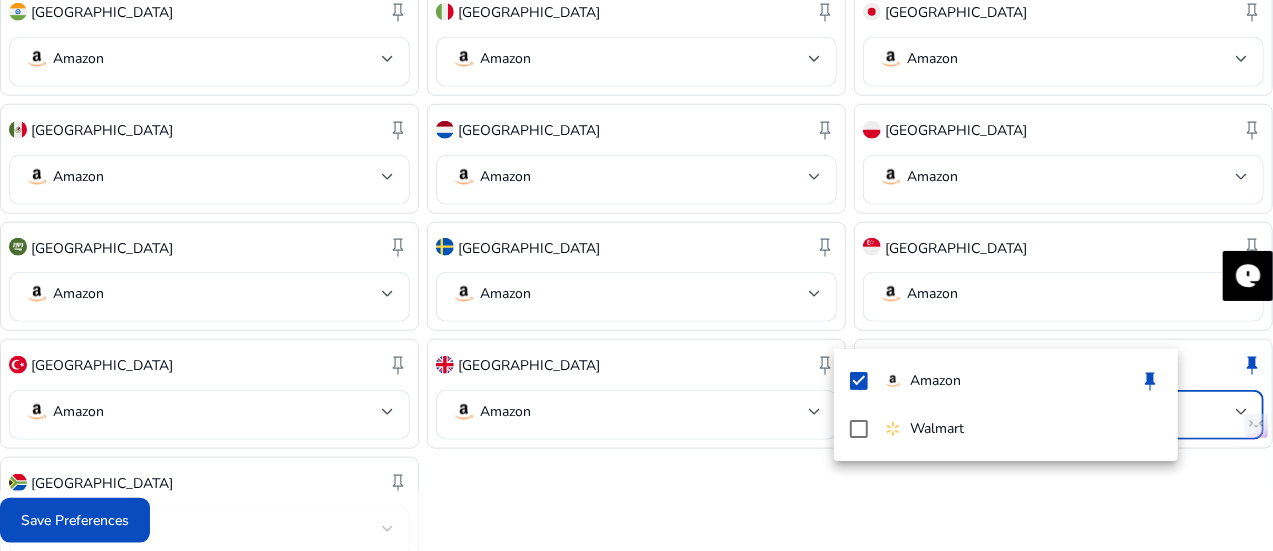 click at bounding box center (636, 275) 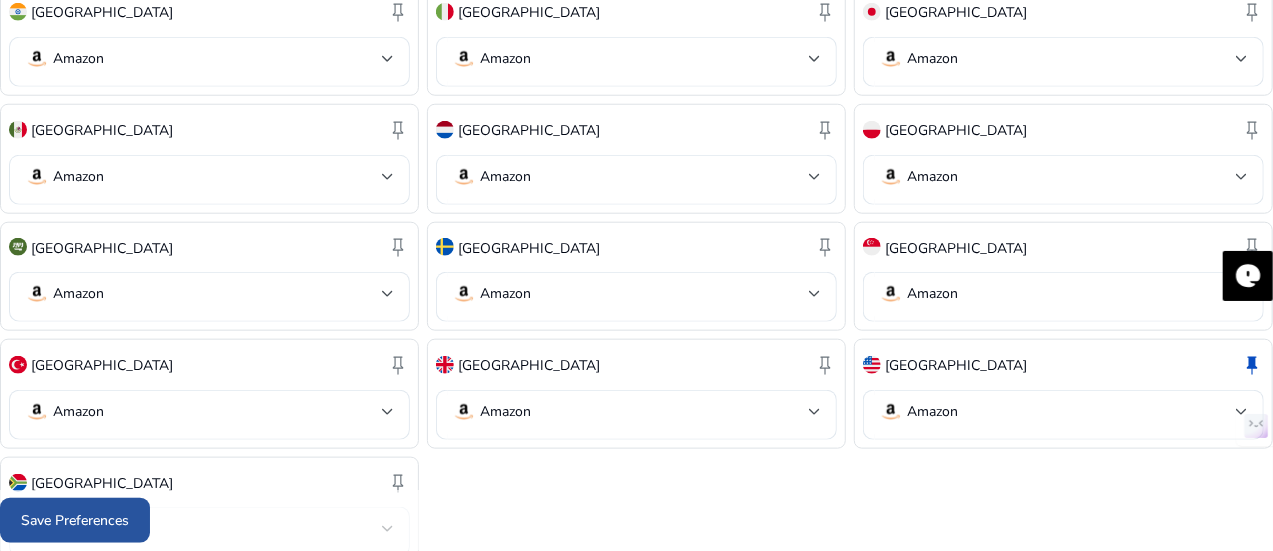 click on "Save Preferences" 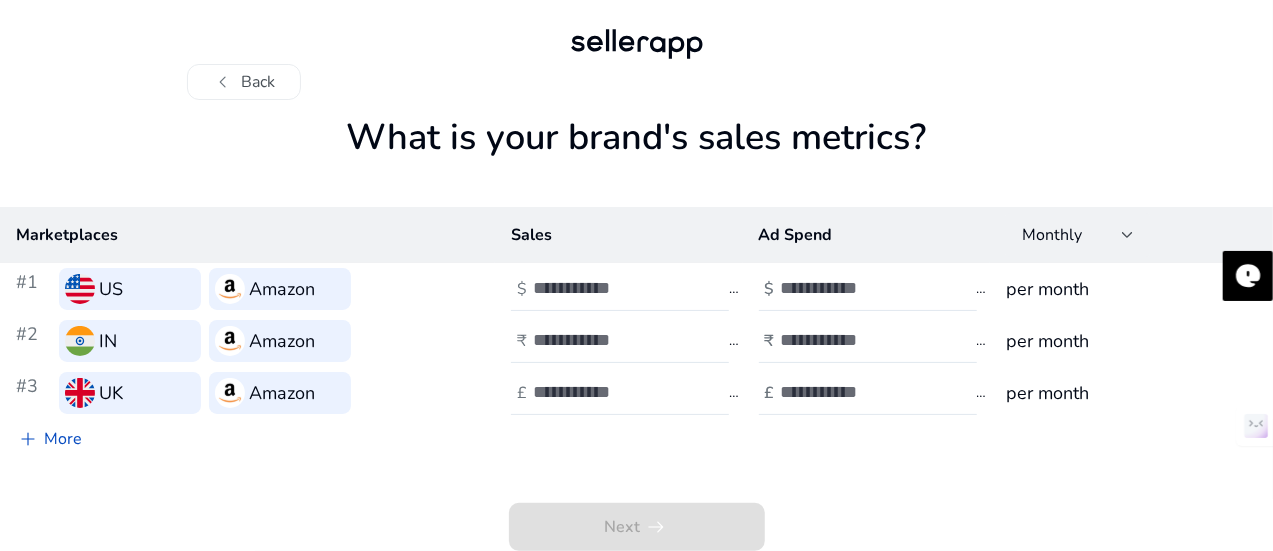 scroll, scrollTop: 10, scrollLeft: 0, axis: vertical 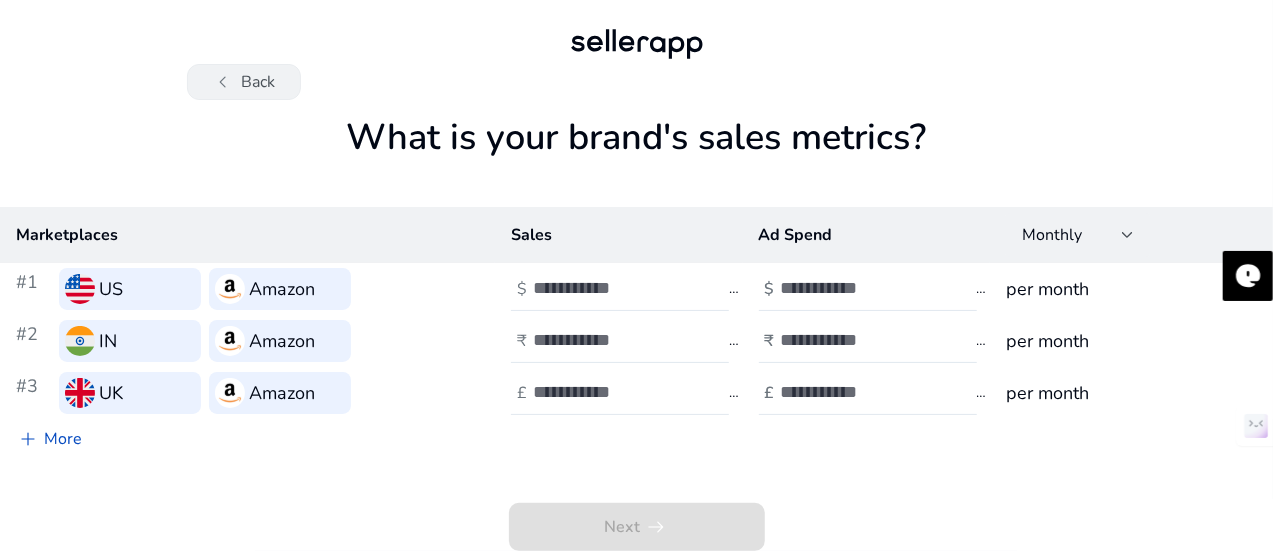 click on "chevron_left   Back" 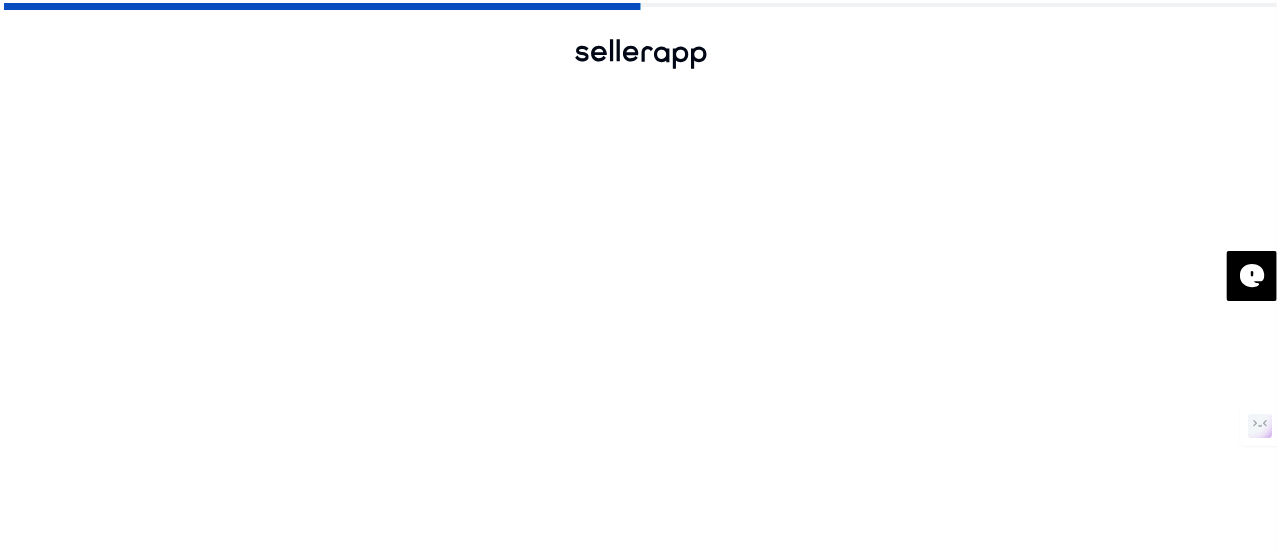 scroll, scrollTop: 0, scrollLeft: 0, axis: both 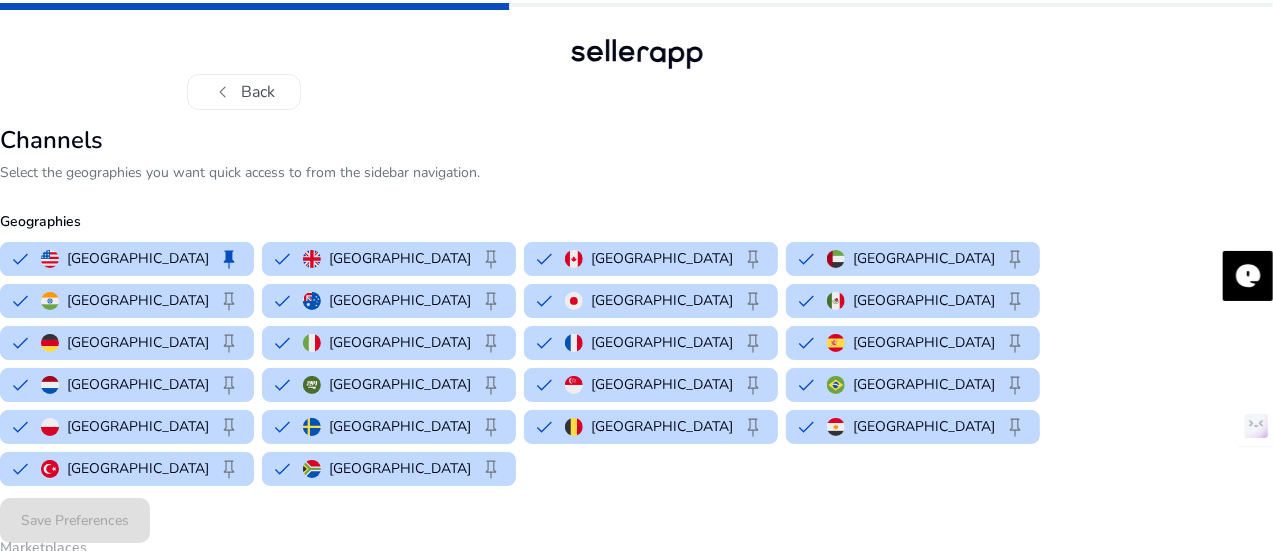 click on "chevron_left   Back" 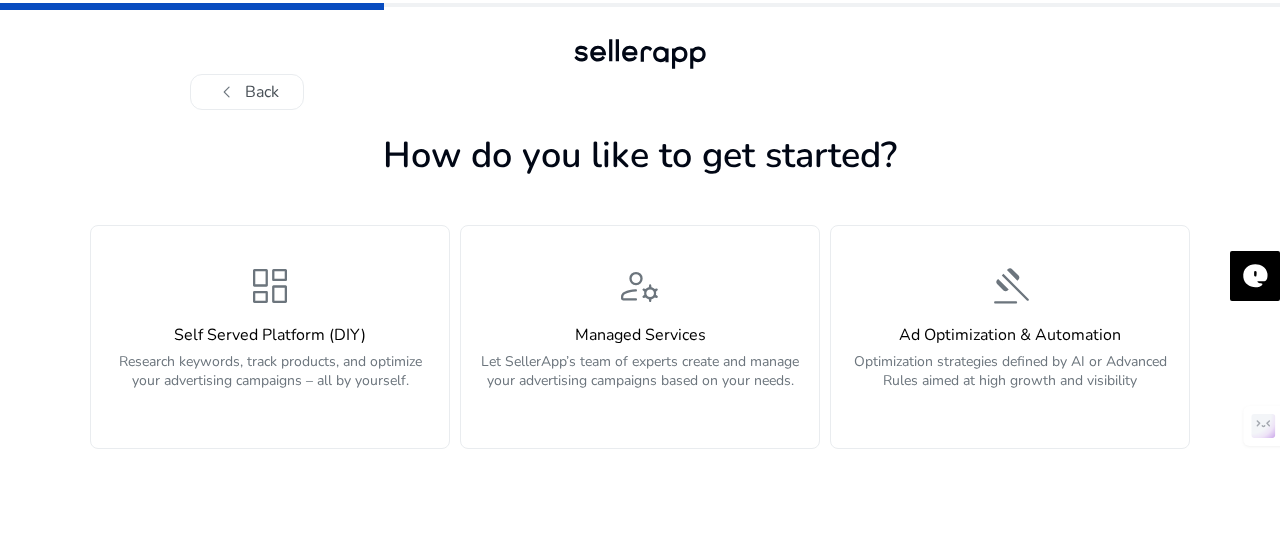 click on "chevron_left   Back" 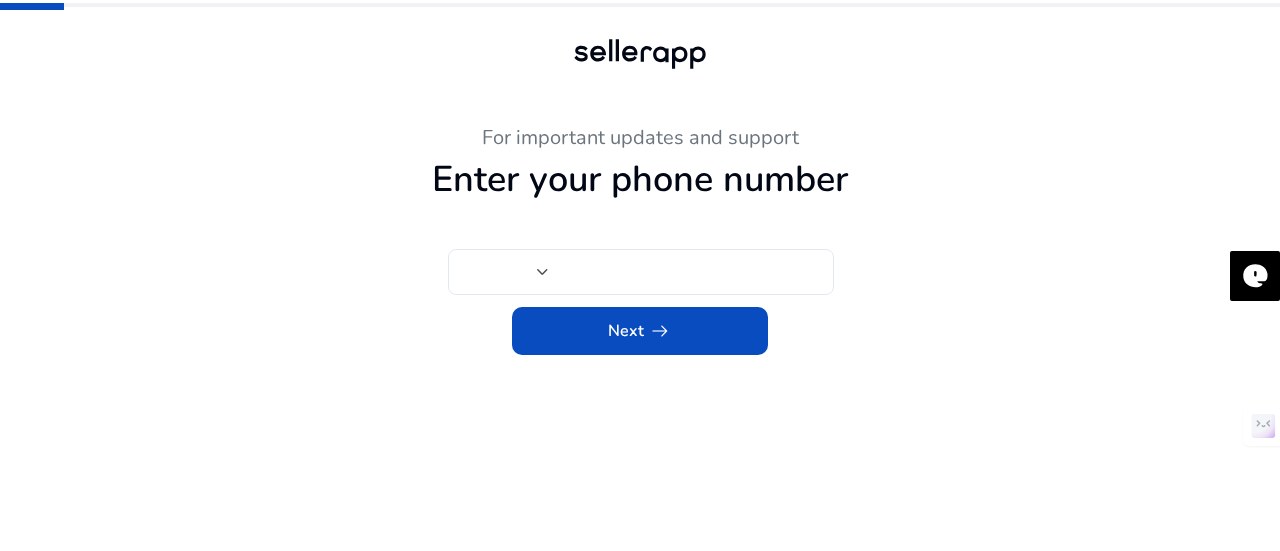 type on "***" 